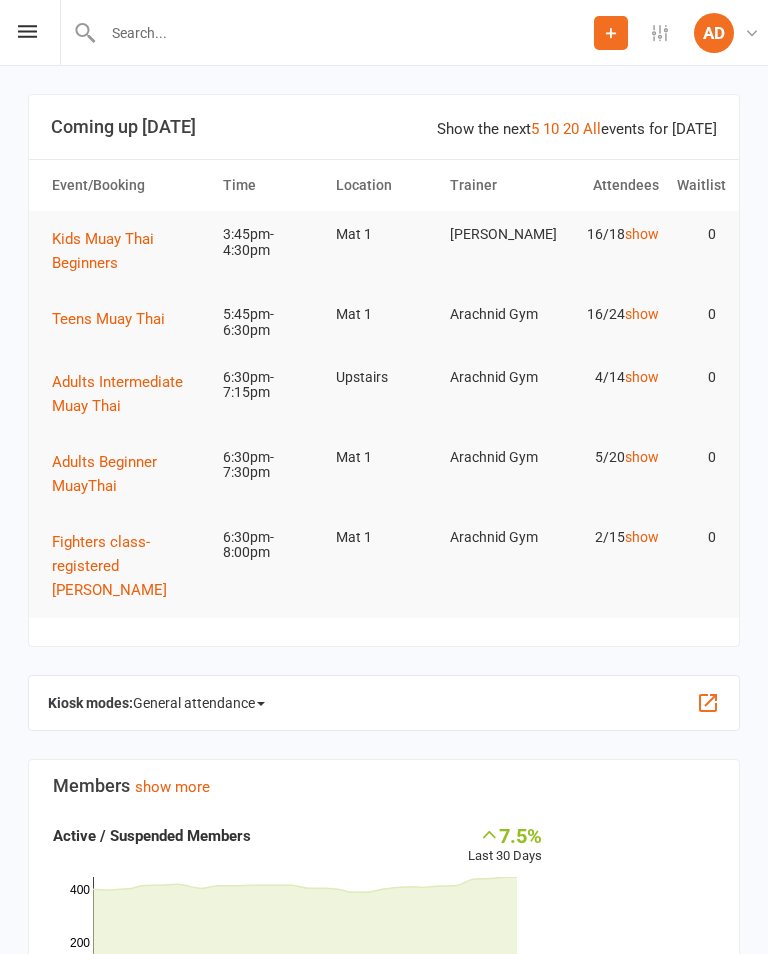 scroll, scrollTop: 0, scrollLeft: 0, axis: both 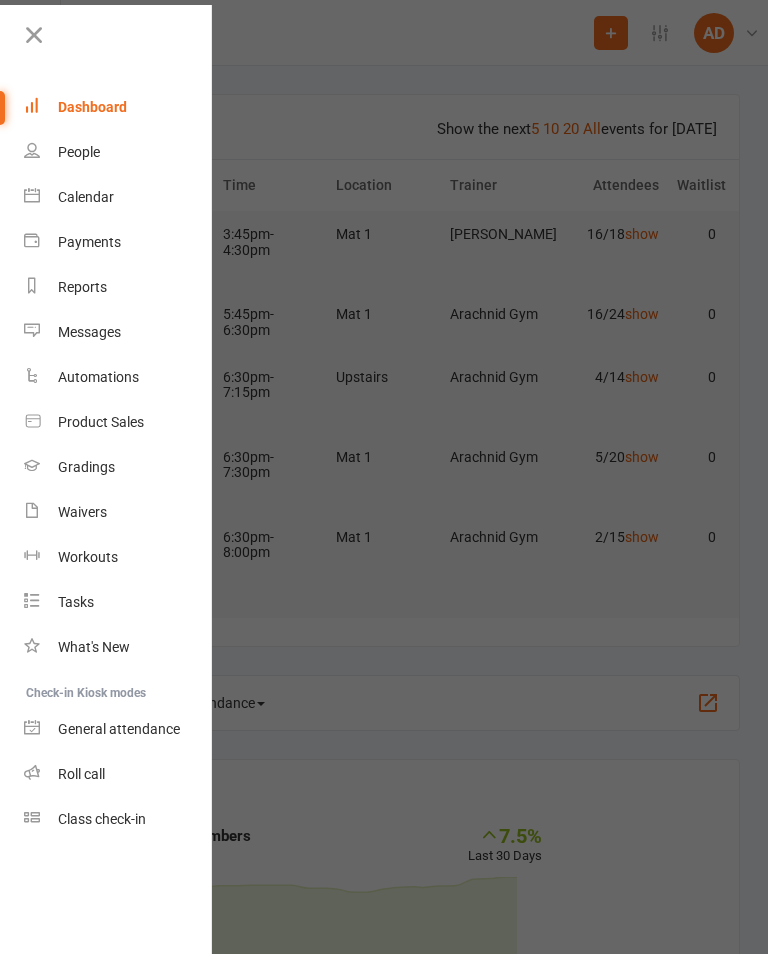 click on "Class check-in" at bounding box center [102, 819] 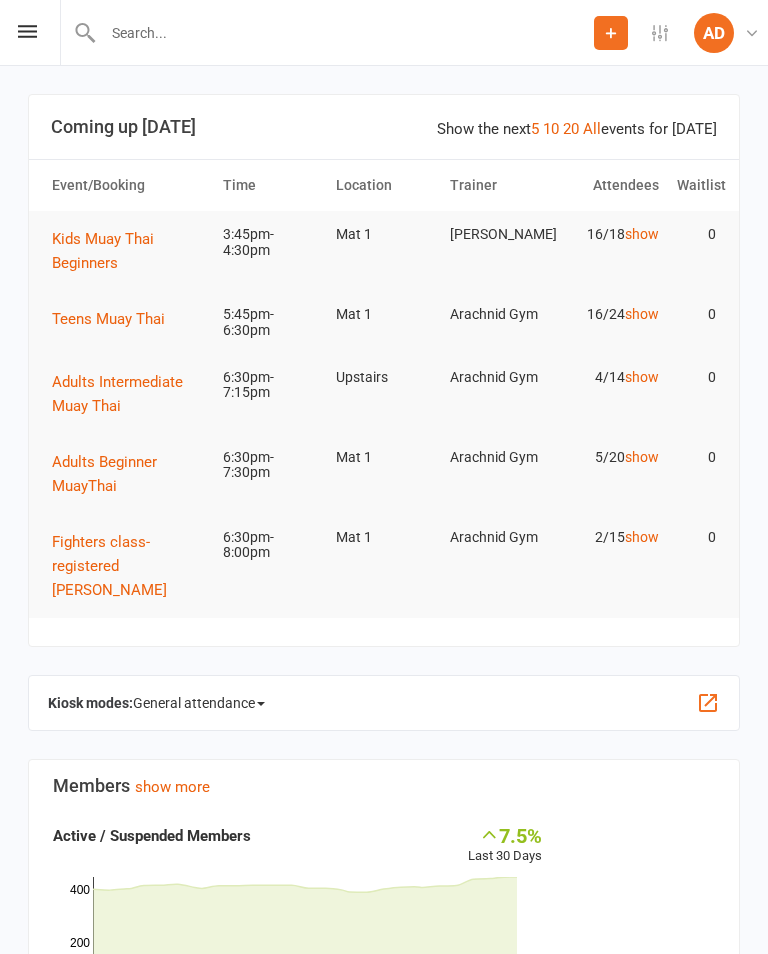scroll, scrollTop: 0, scrollLeft: 0, axis: both 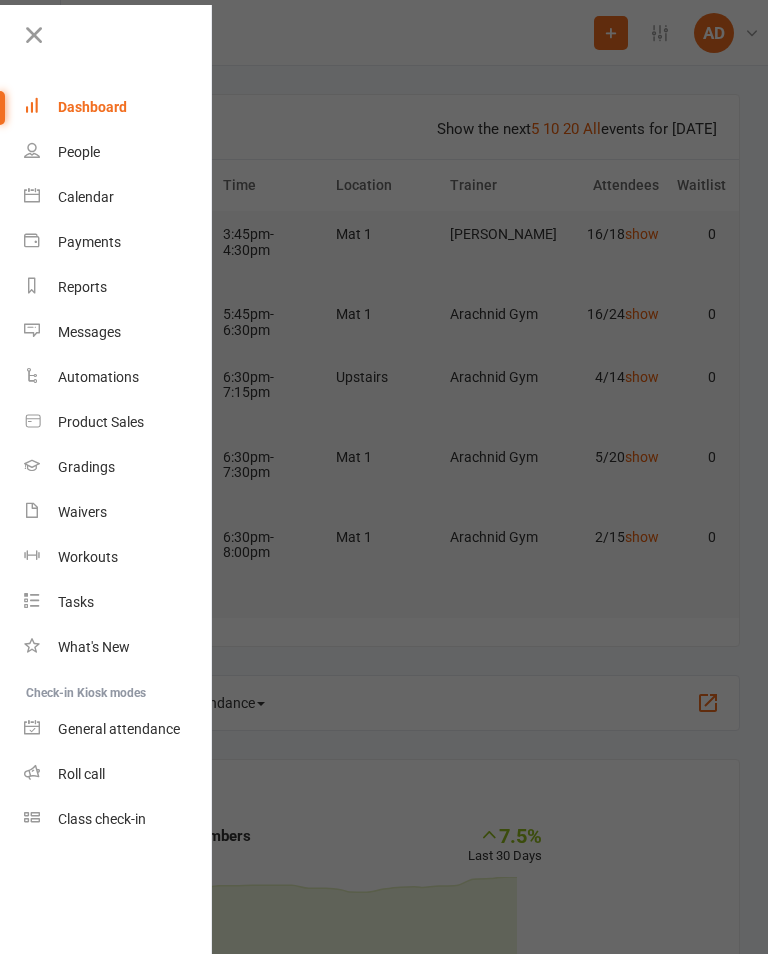 click on "Class check-in" at bounding box center (118, 819) 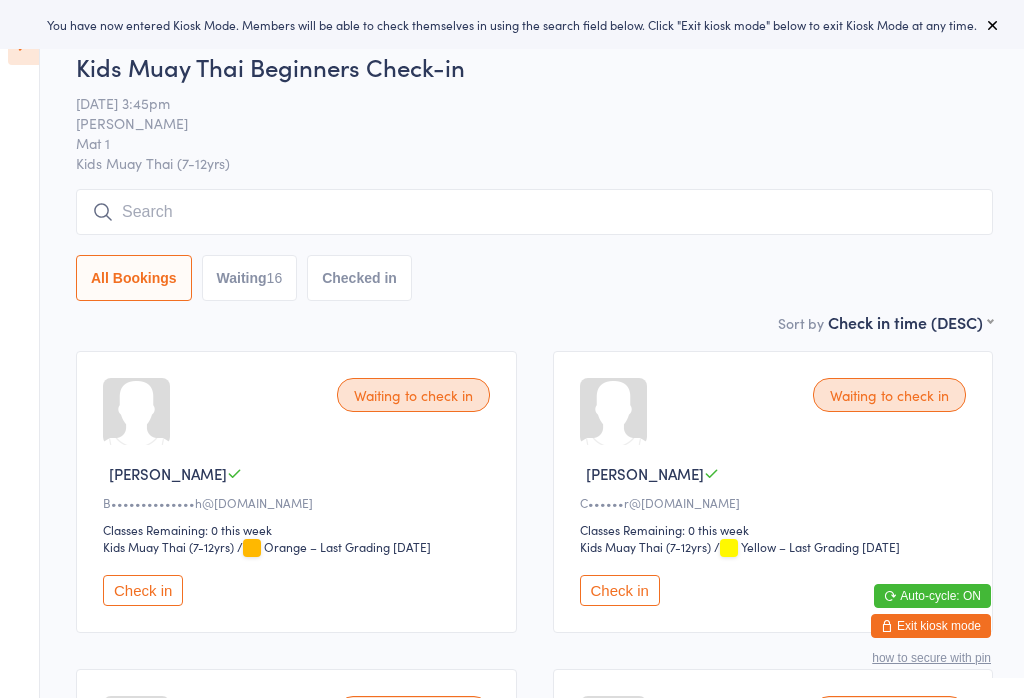scroll, scrollTop: 0, scrollLeft: 0, axis: both 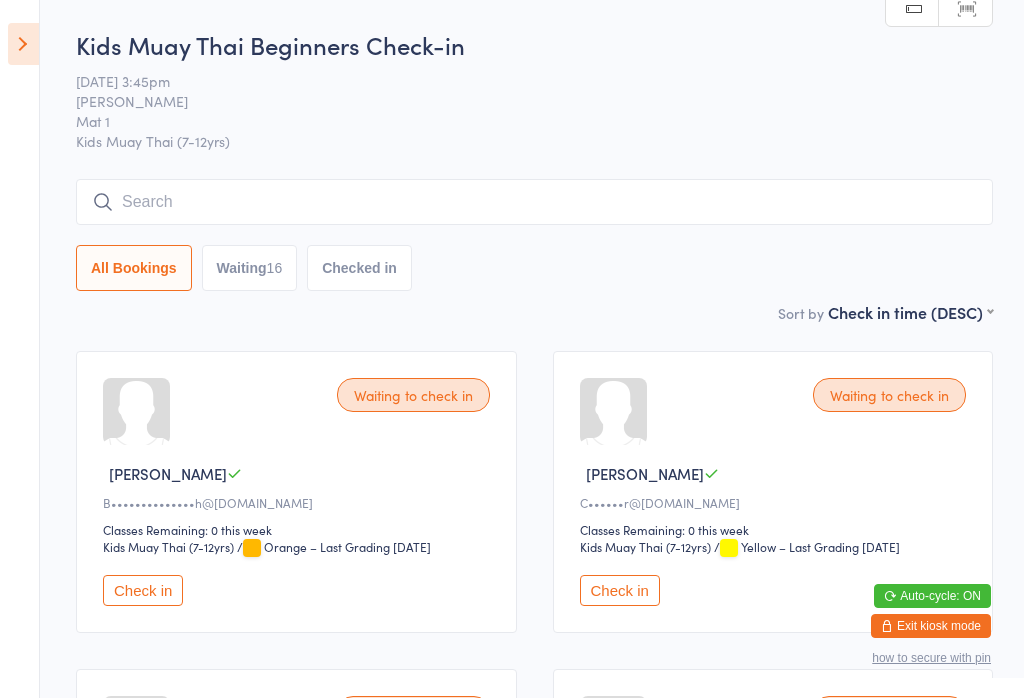click at bounding box center [534, 202] 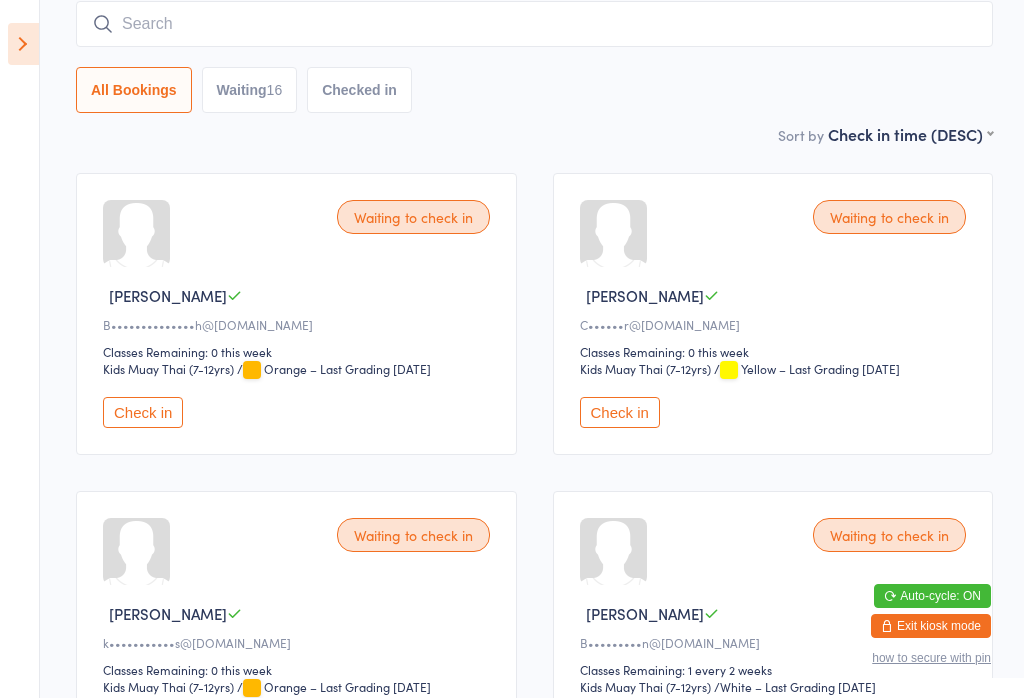 scroll, scrollTop: 181, scrollLeft: 0, axis: vertical 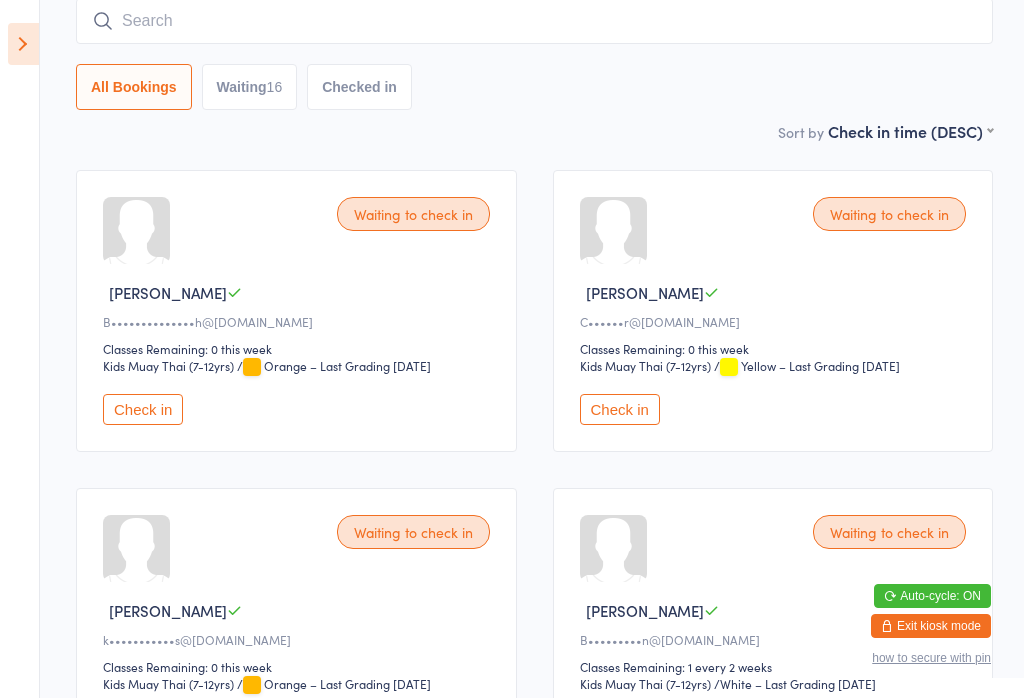 click at bounding box center (23, 44) 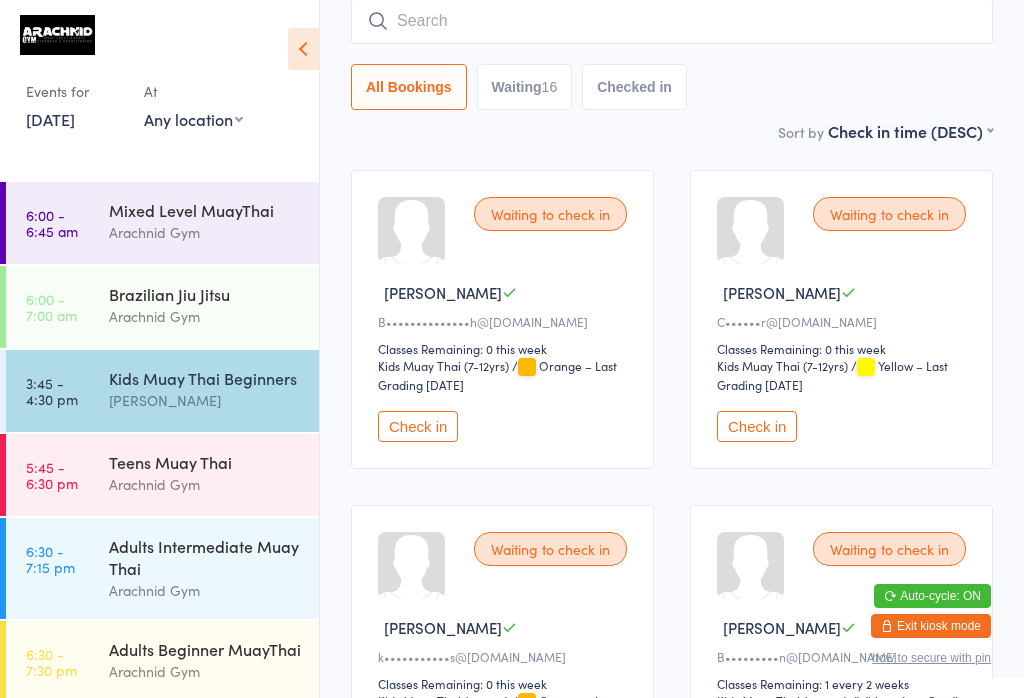 click on "Arachnid Gym" at bounding box center [205, 484] 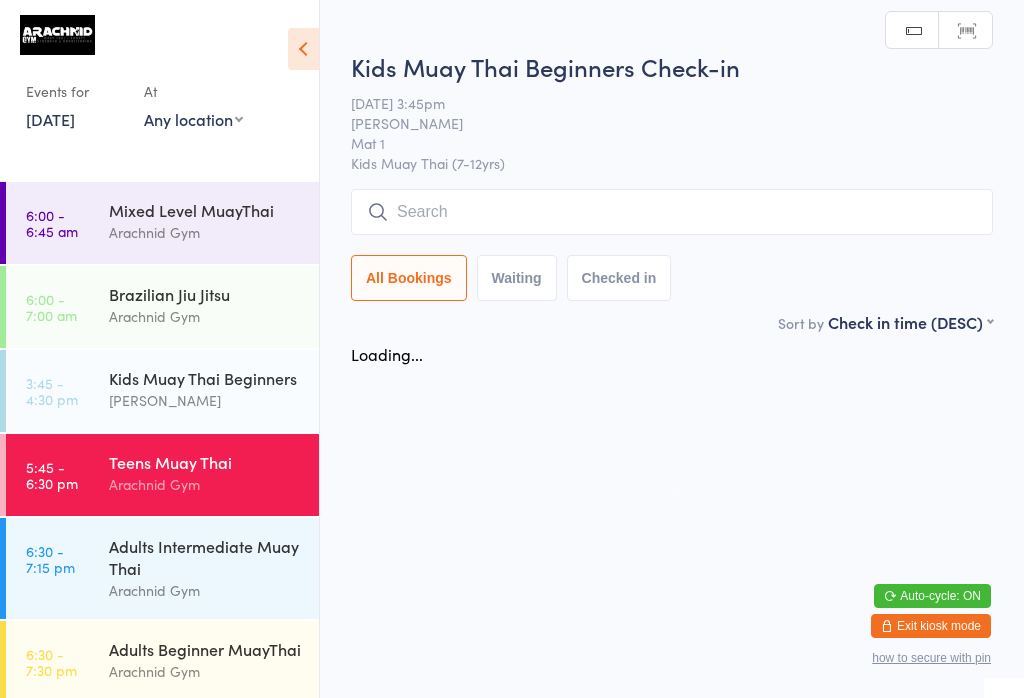 scroll, scrollTop: 0, scrollLeft: 0, axis: both 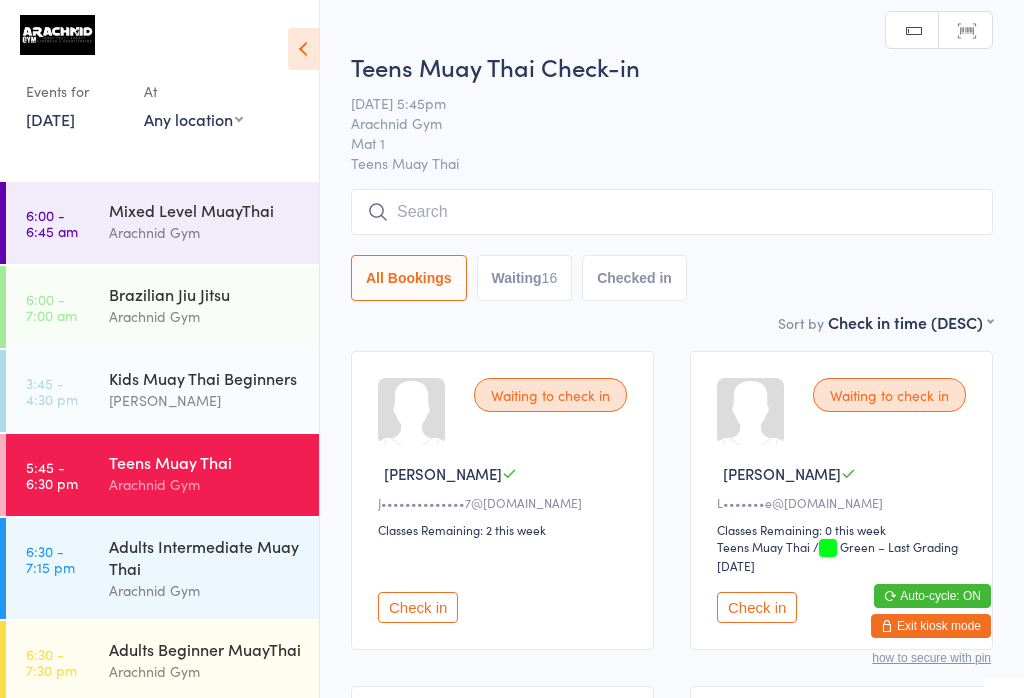 click at bounding box center (672, 212) 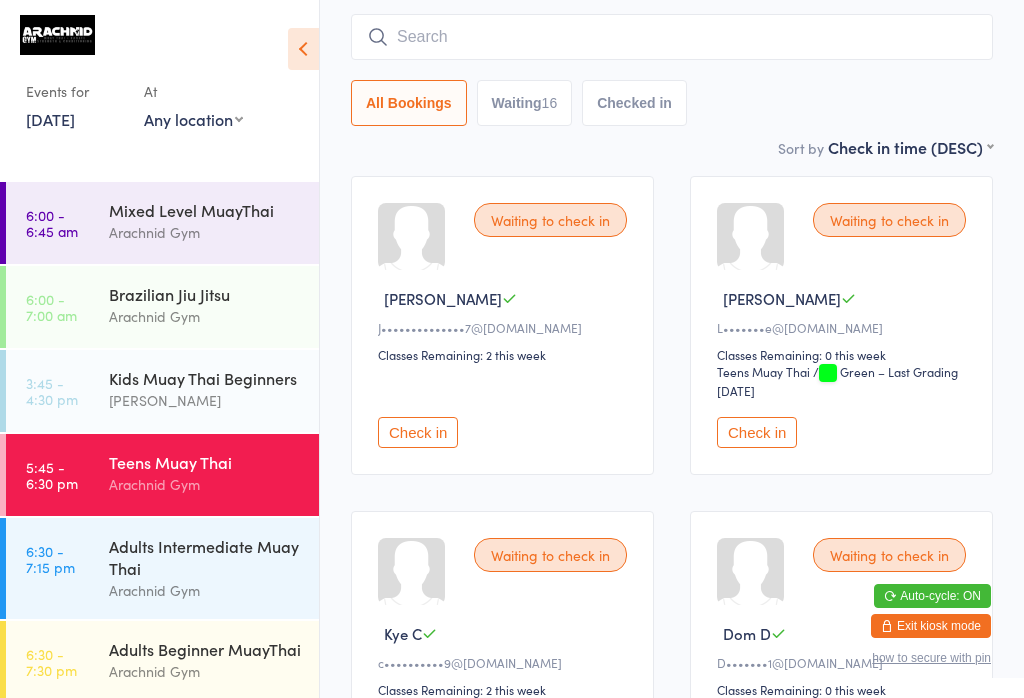 scroll, scrollTop: 191, scrollLeft: 0, axis: vertical 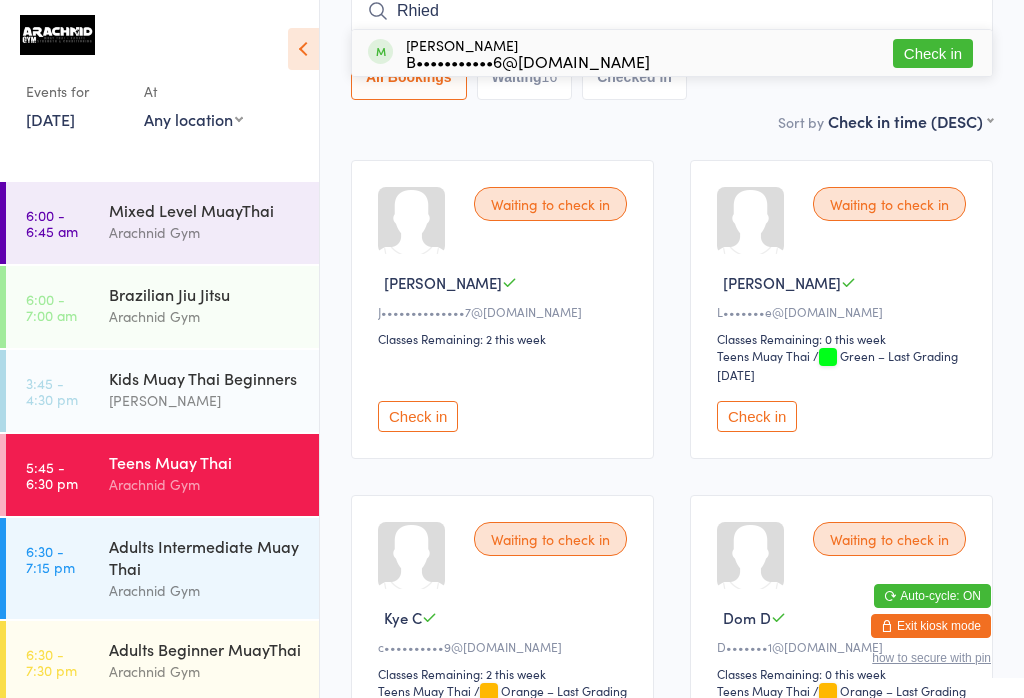 type on "Rhied" 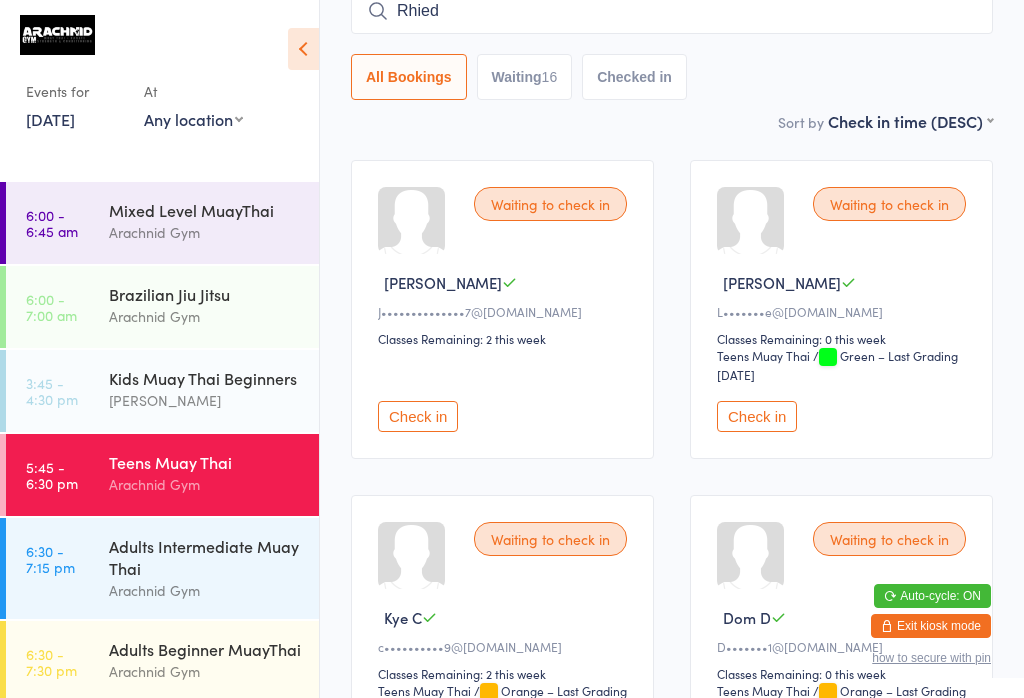 type 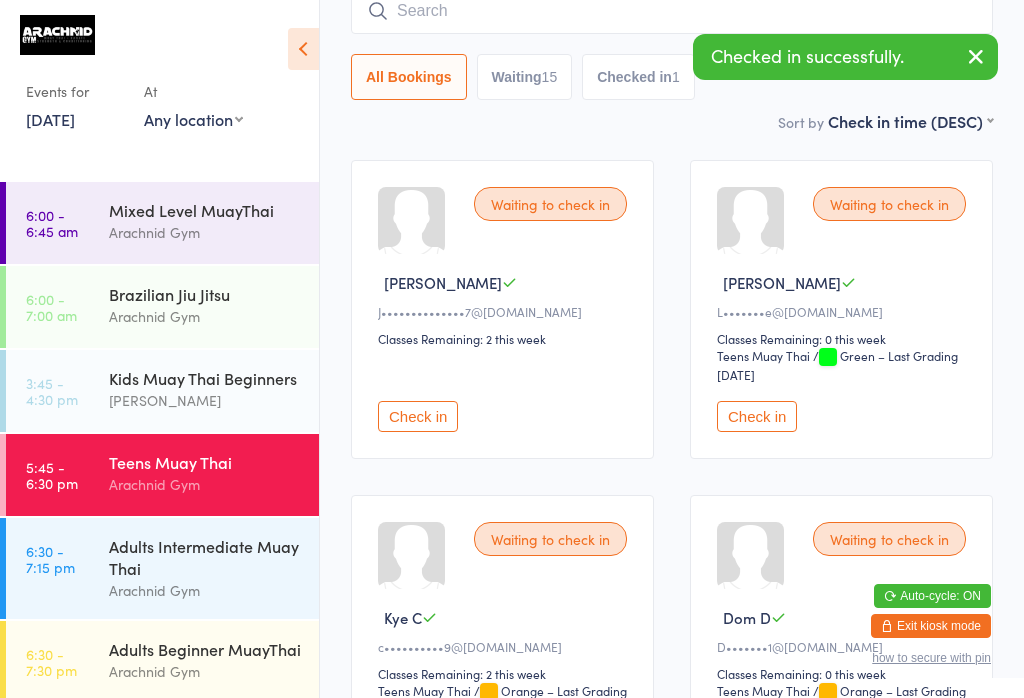 click on "Arachnid Gym" at bounding box center [205, 232] 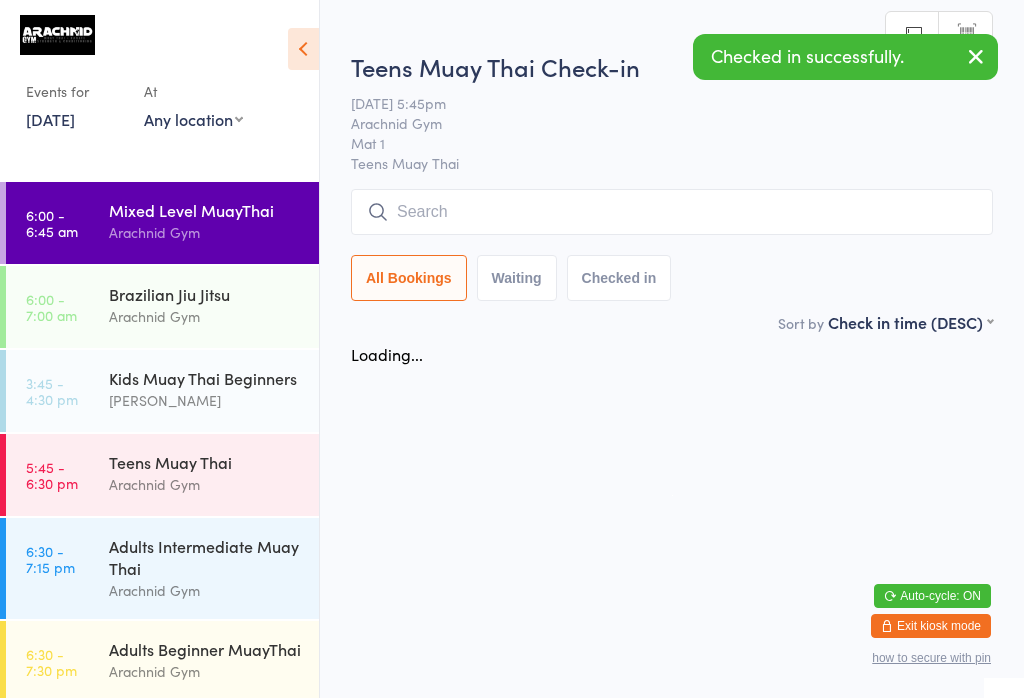 scroll, scrollTop: 0, scrollLeft: 0, axis: both 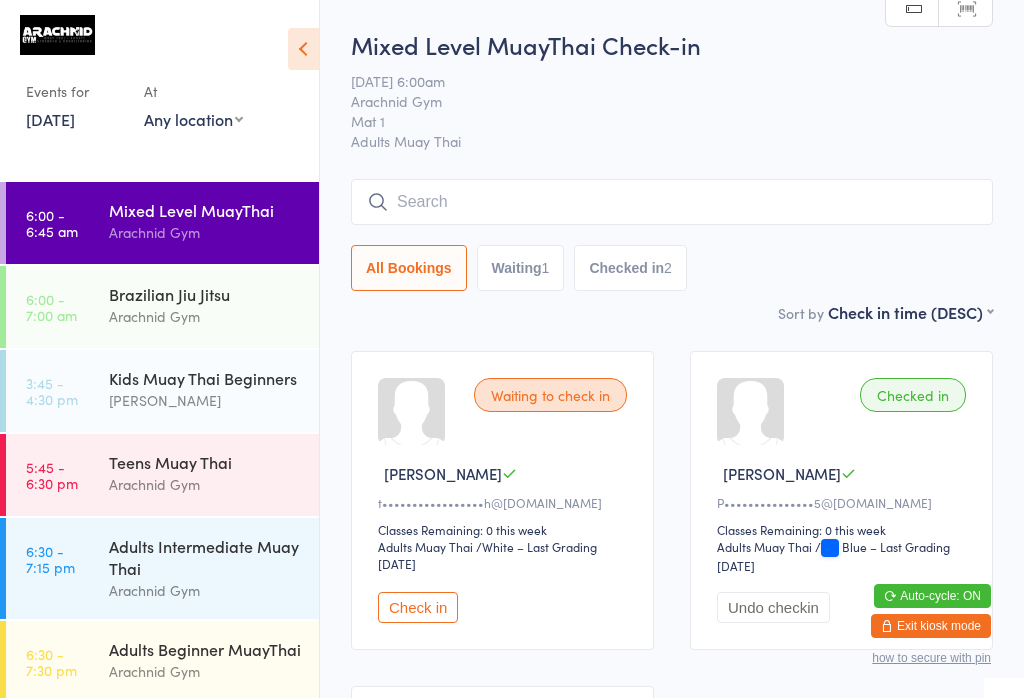 click on "Kids Muay Thai Beginners" at bounding box center (205, 378) 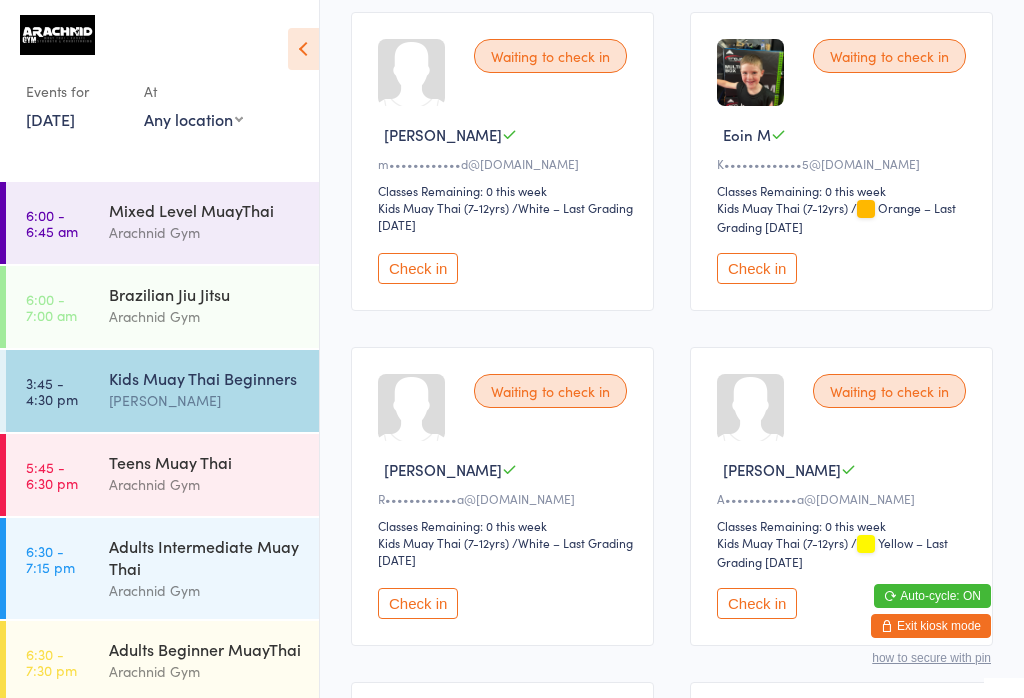 scroll, scrollTop: 1361, scrollLeft: 0, axis: vertical 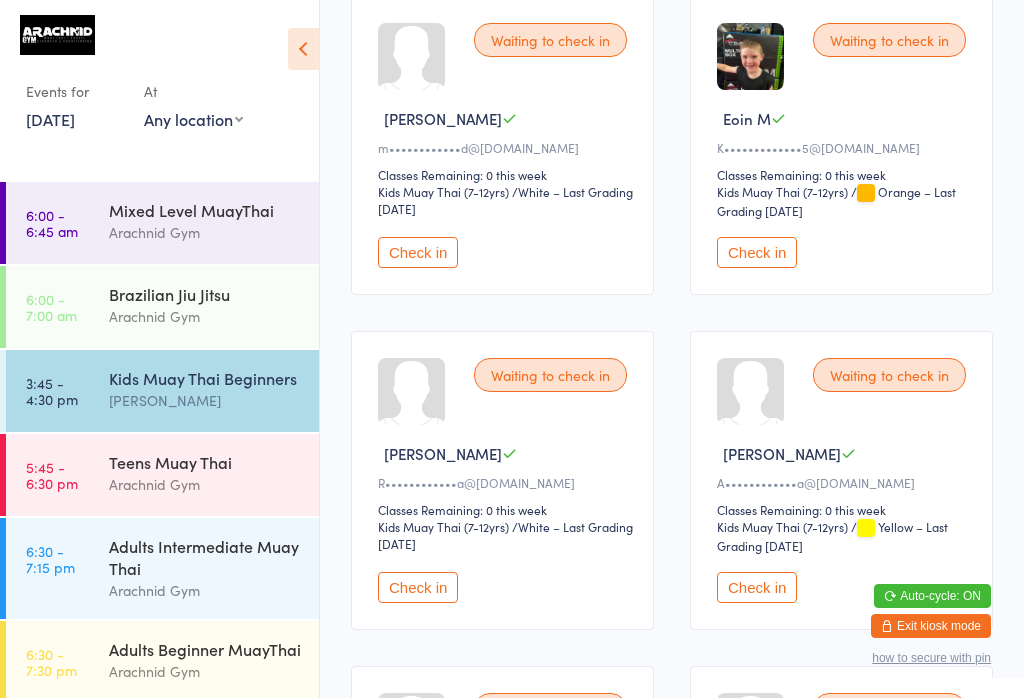click on "Check in" at bounding box center (418, 587) 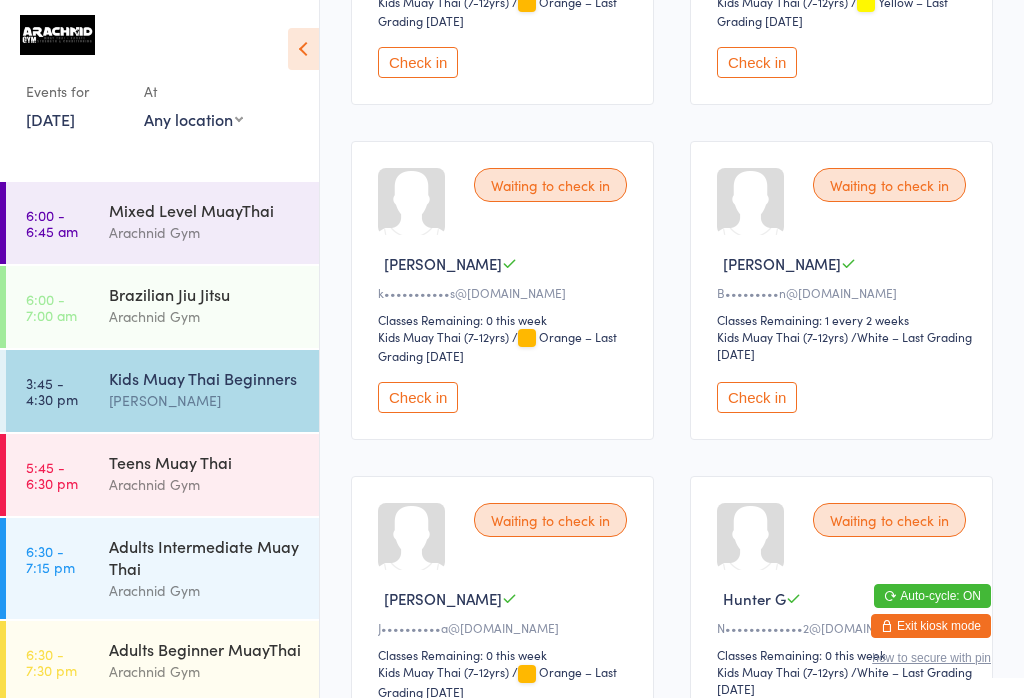 scroll, scrollTop: 544, scrollLeft: 0, axis: vertical 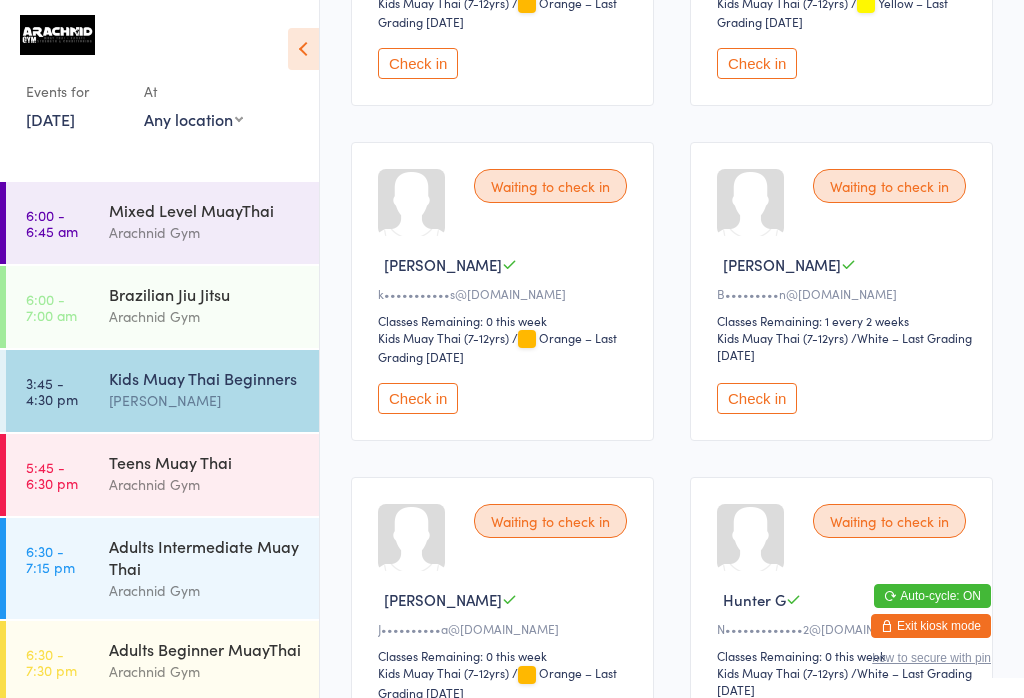 click on "Check in" at bounding box center [418, 398] 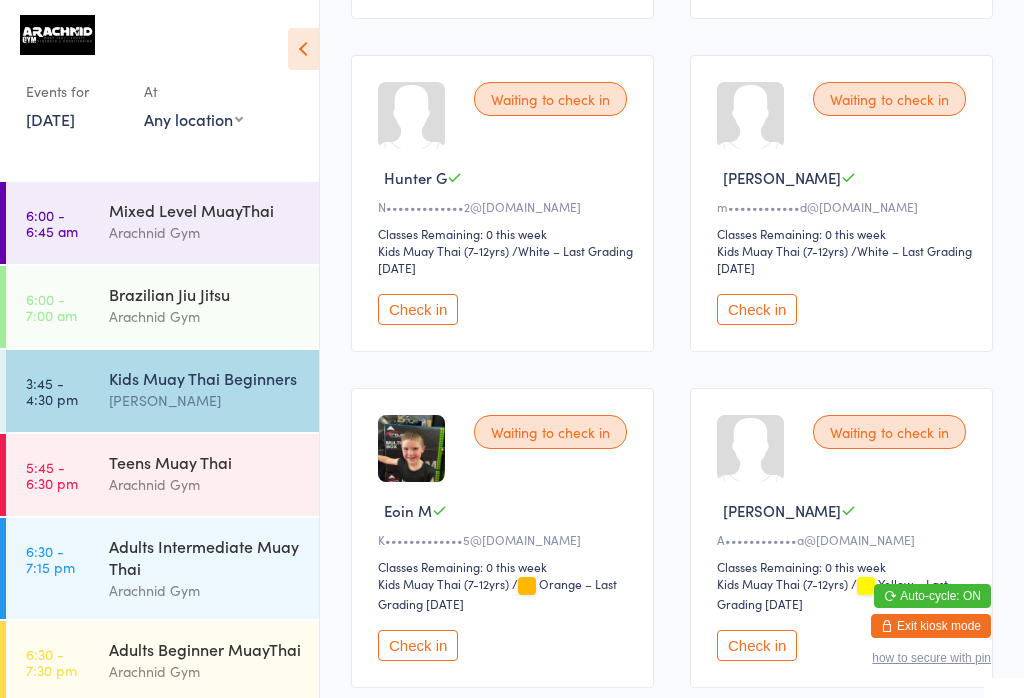 scroll, scrollTop: 958, scrollLeft: 0, axis: vertical 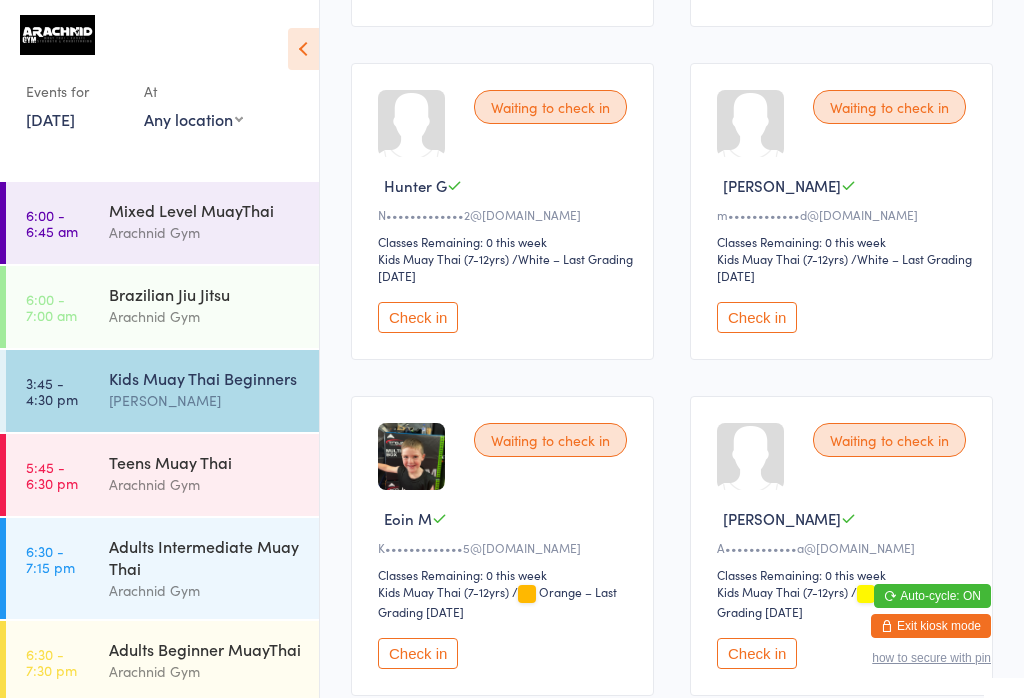 click on "Check in" at bounding box center (757, 317) 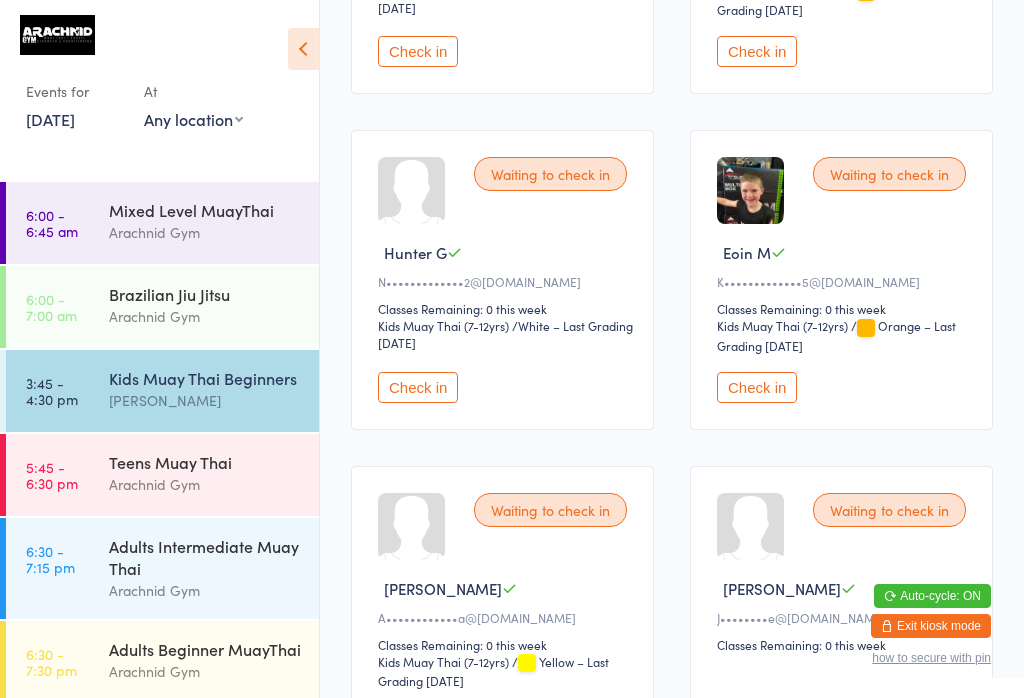 scroll, scrollTop: 865, scrollLeft: 0, axis: vertical 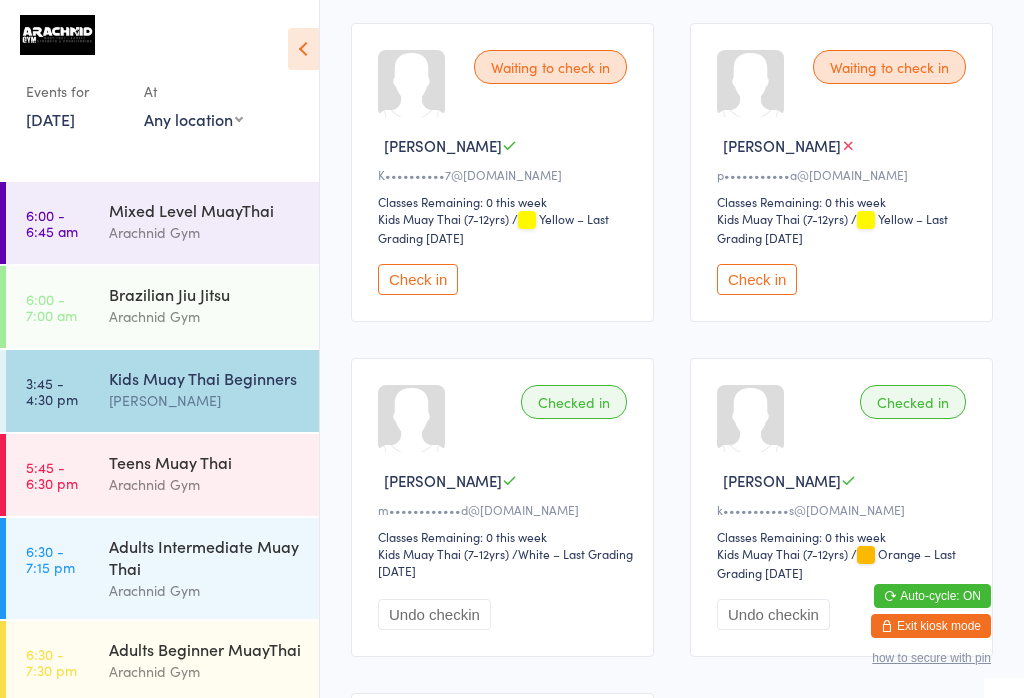 click on "Check in" at bounding box center (418, 279) 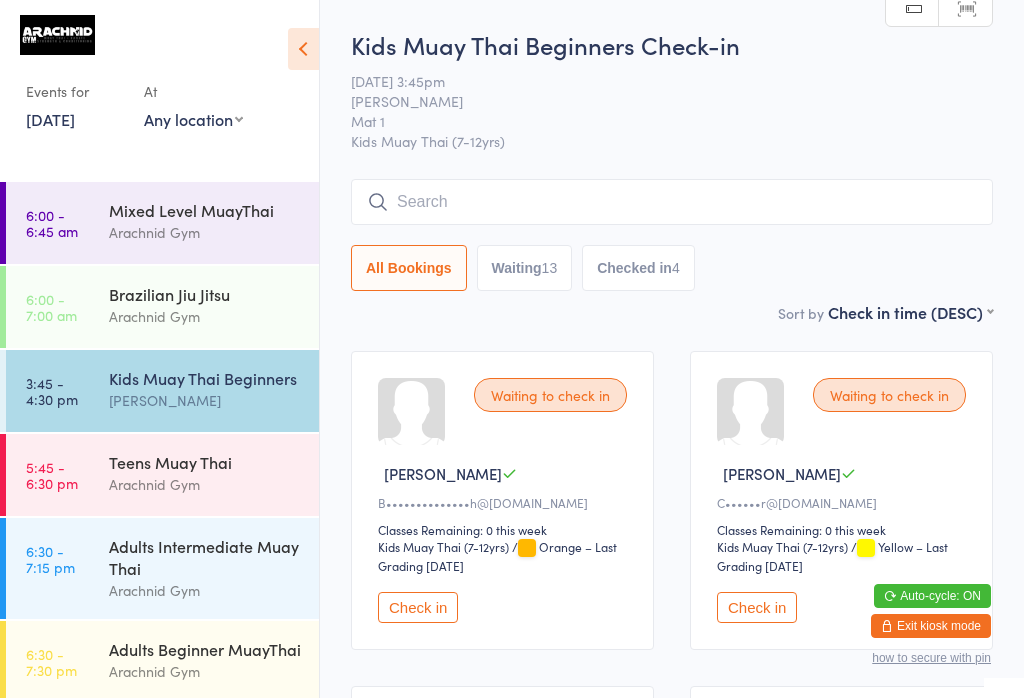 scroll, scrollTop: 0, scrollLeft: 0, axis: both 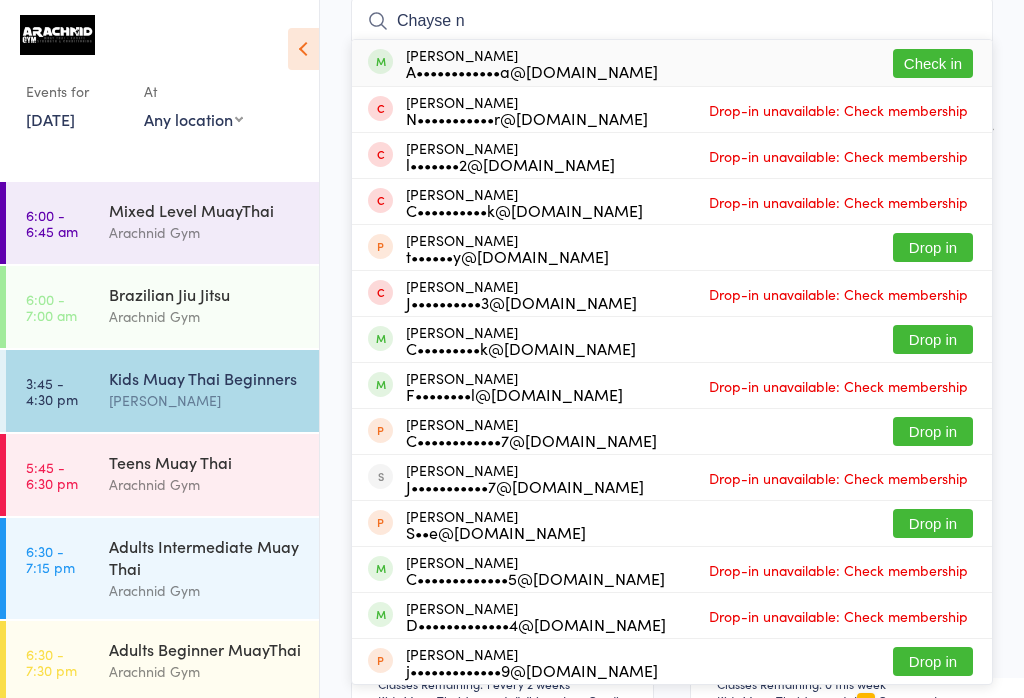 type on "Chayse n" 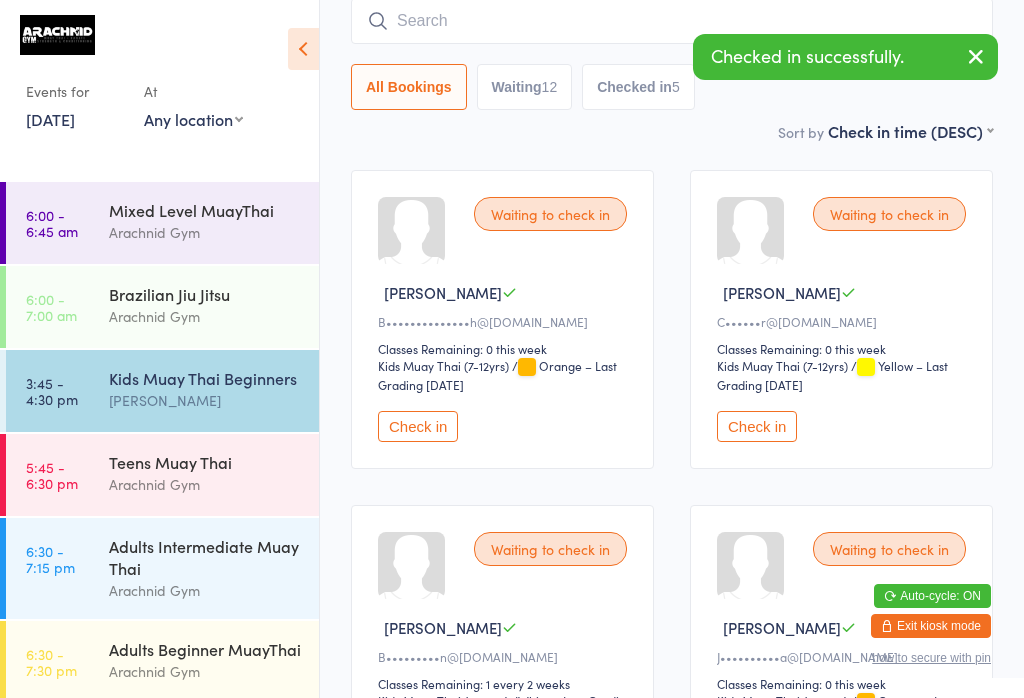 click at bounding box center (672, 21) 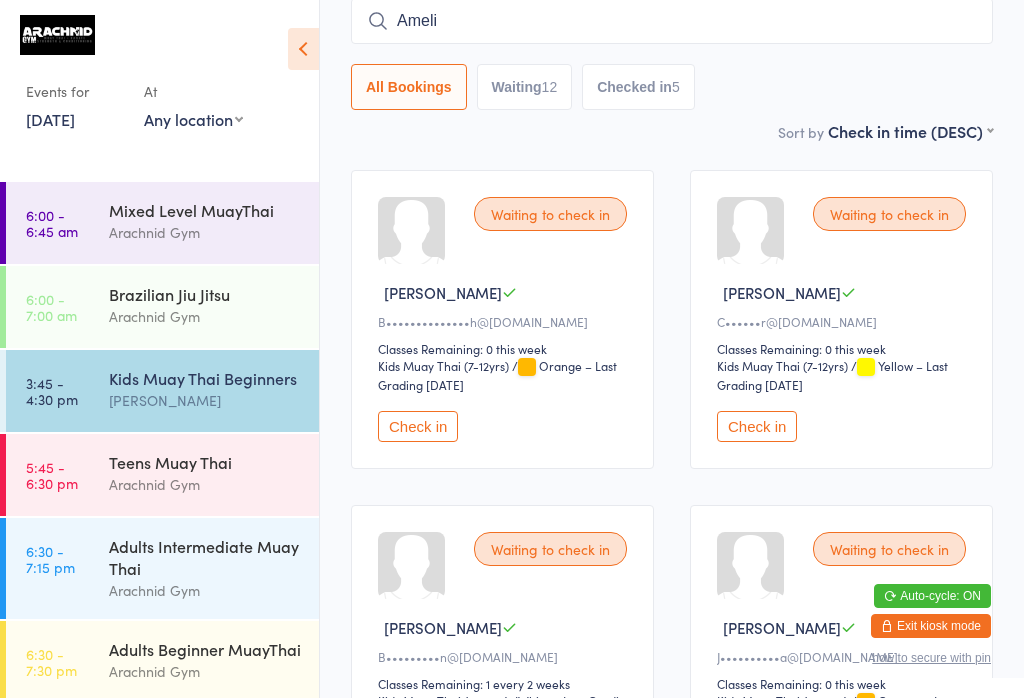 type on "Amelia" 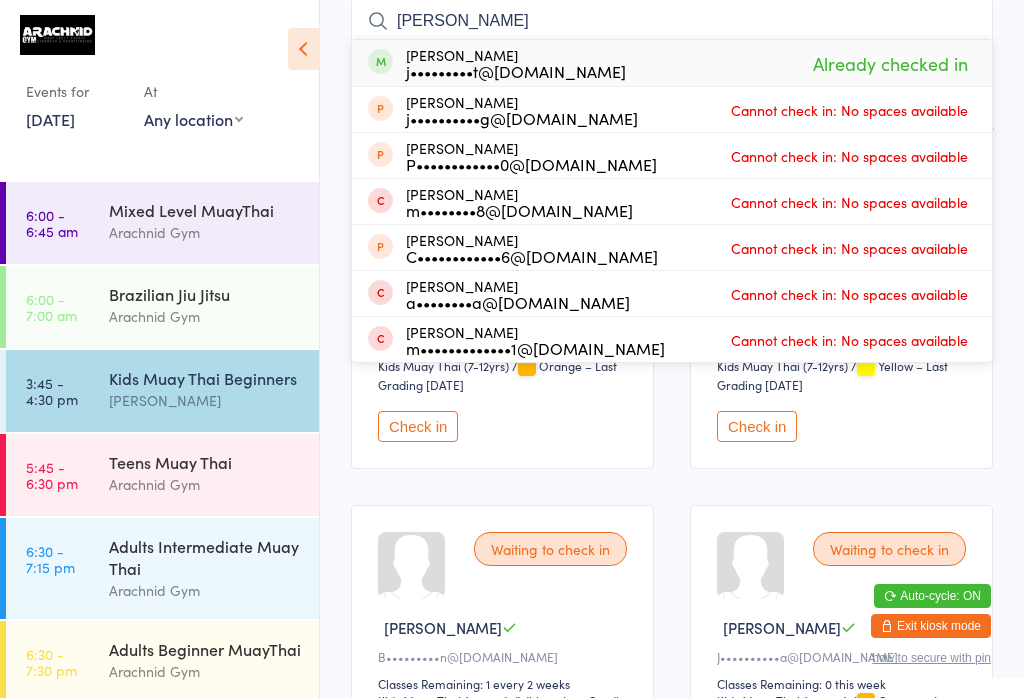 type on "Amelia" 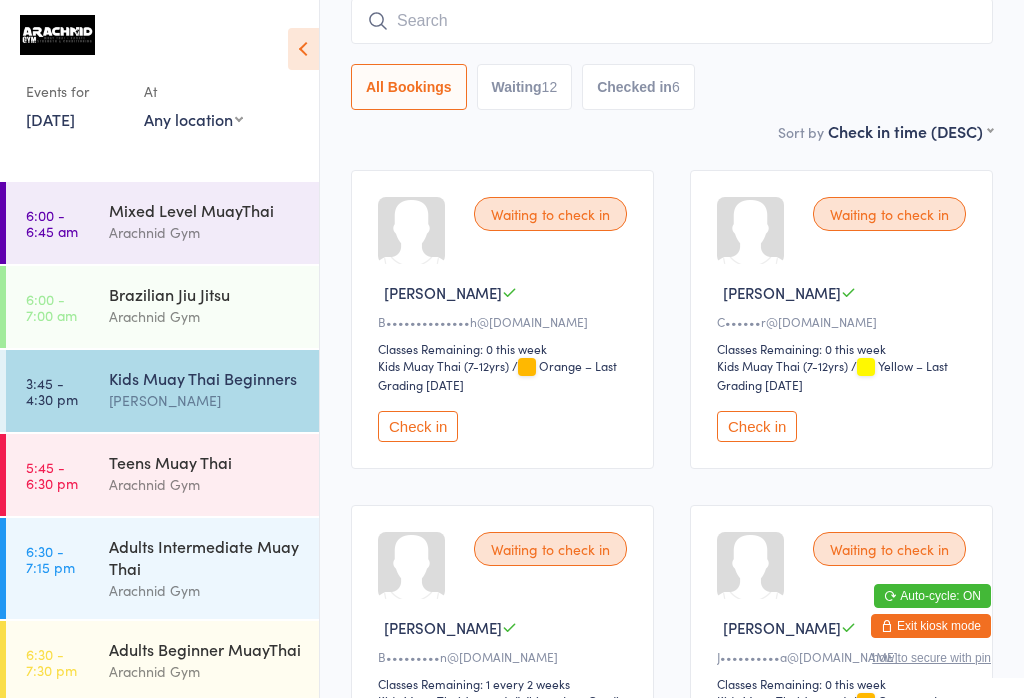 click at bounding box center (672, 21) 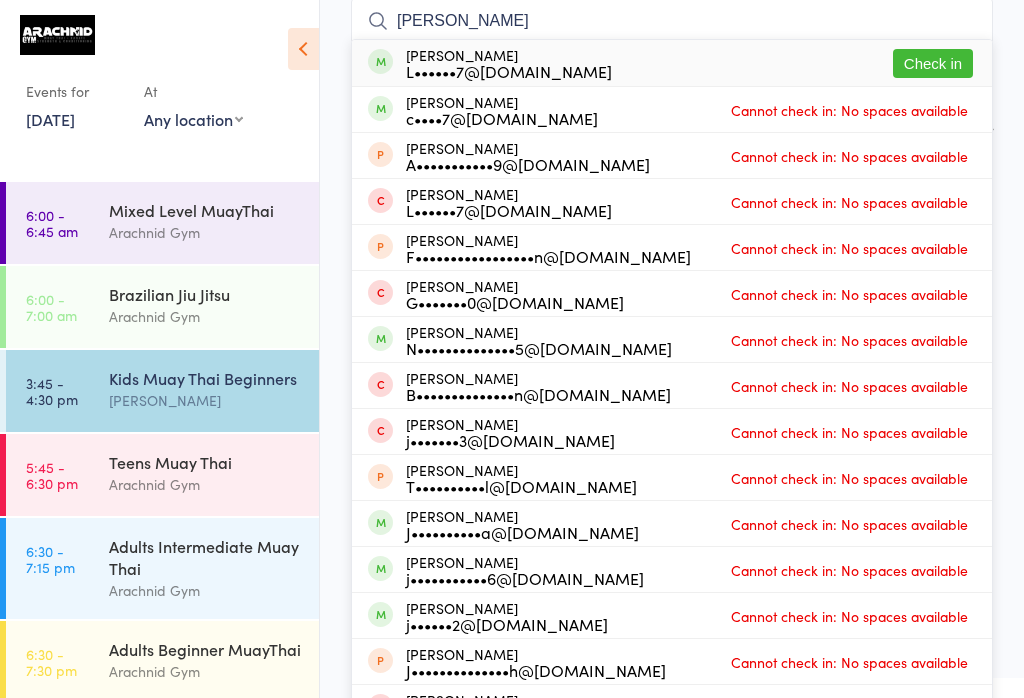 type on "Jaxon randall" 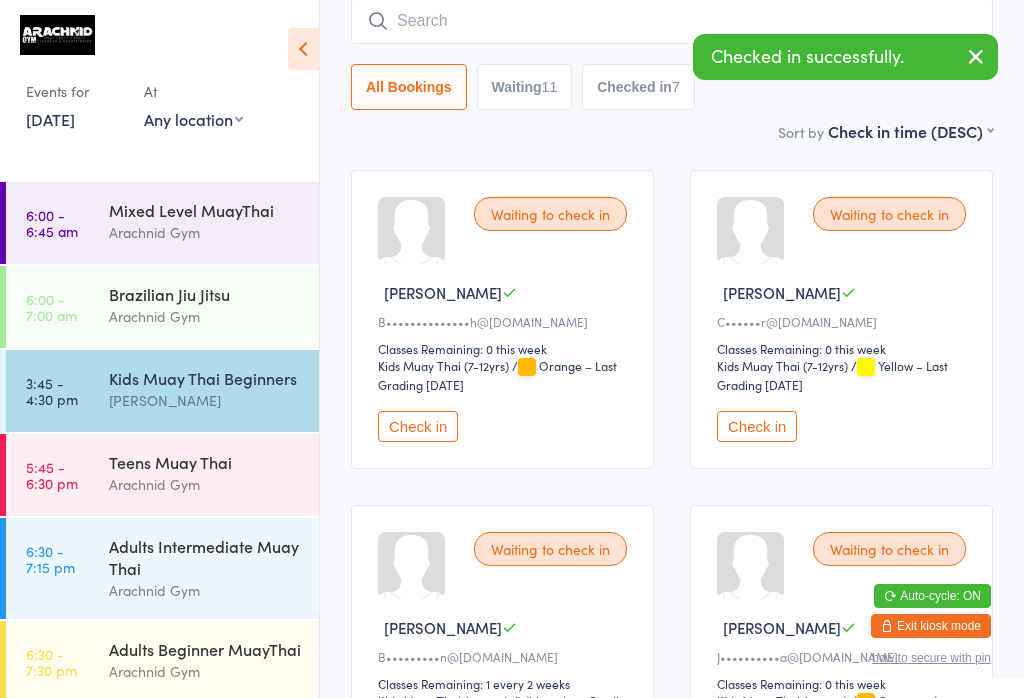 click at bounding box center [672, 21] 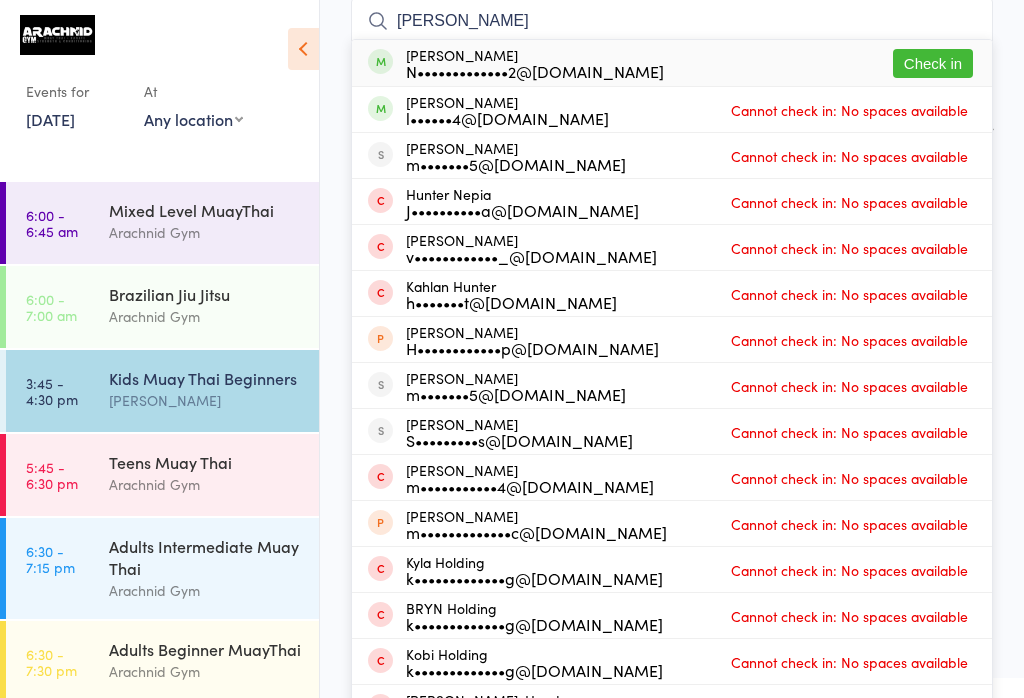 type on "Hunter golding" 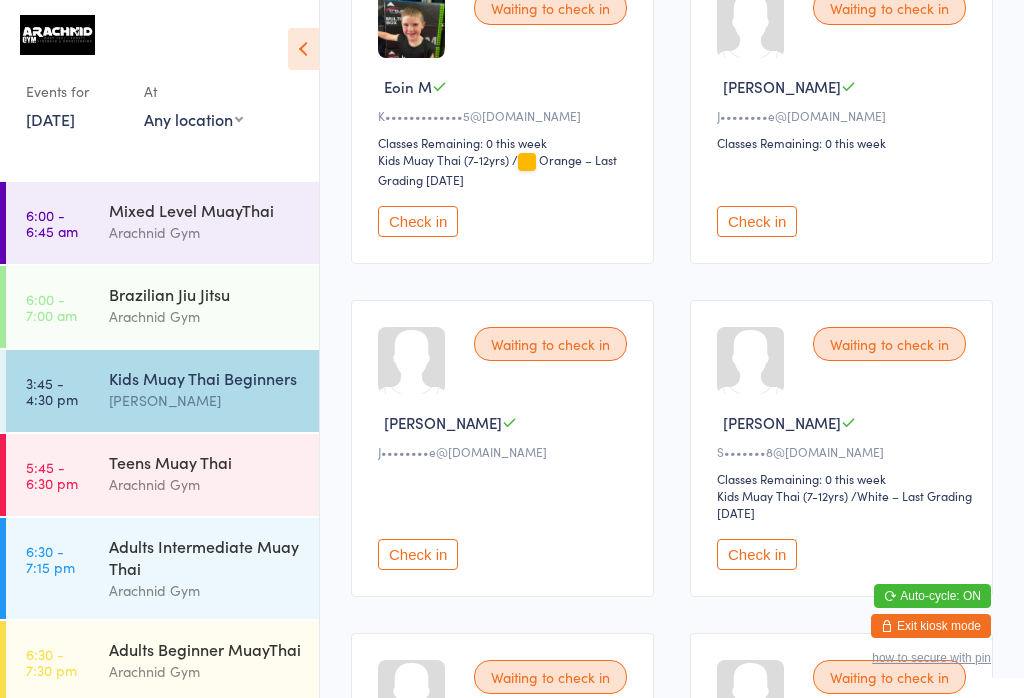 scroll, scrollTop: 1056, scrollLeft: 0, axis: vertical 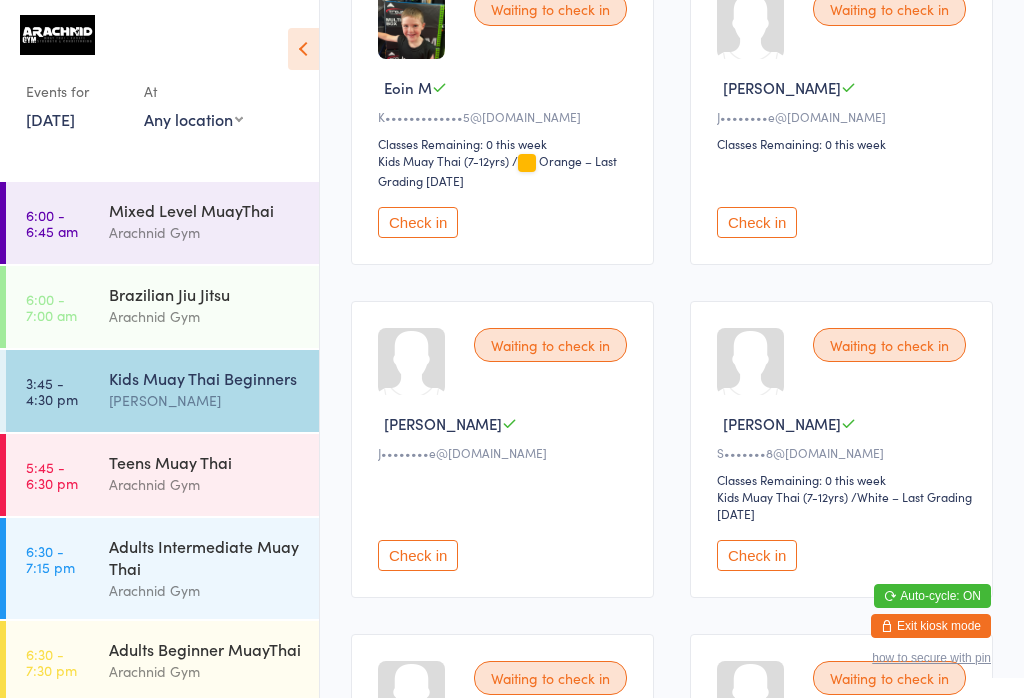 click on "Check in" at bounding box center [418, 555] 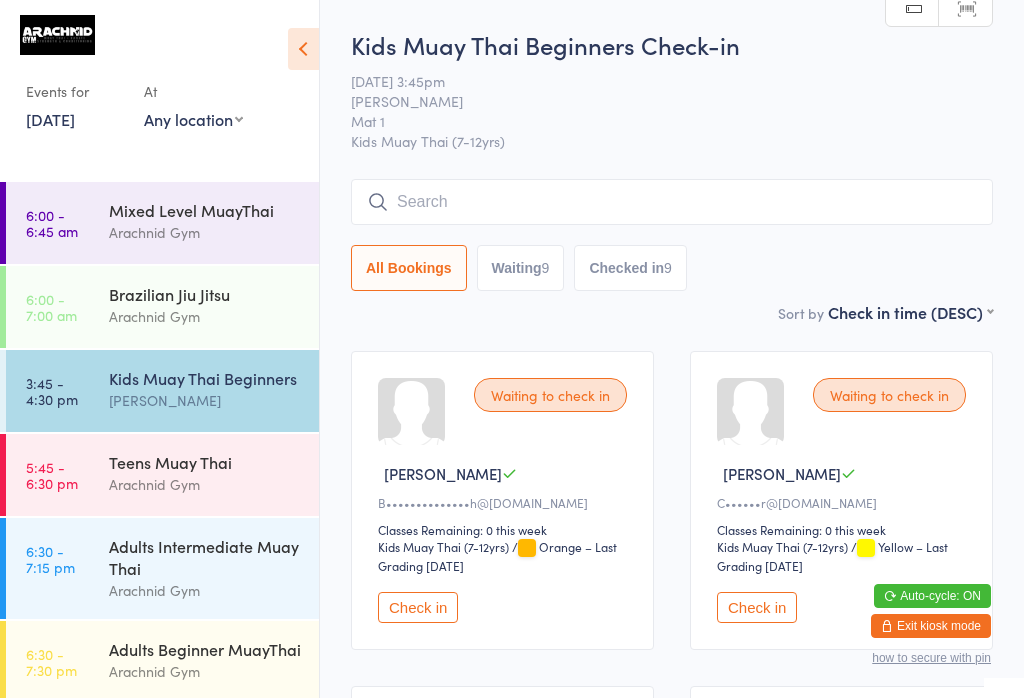 scroll, scrollTop: 0, scrollLeft: 0, axis: both 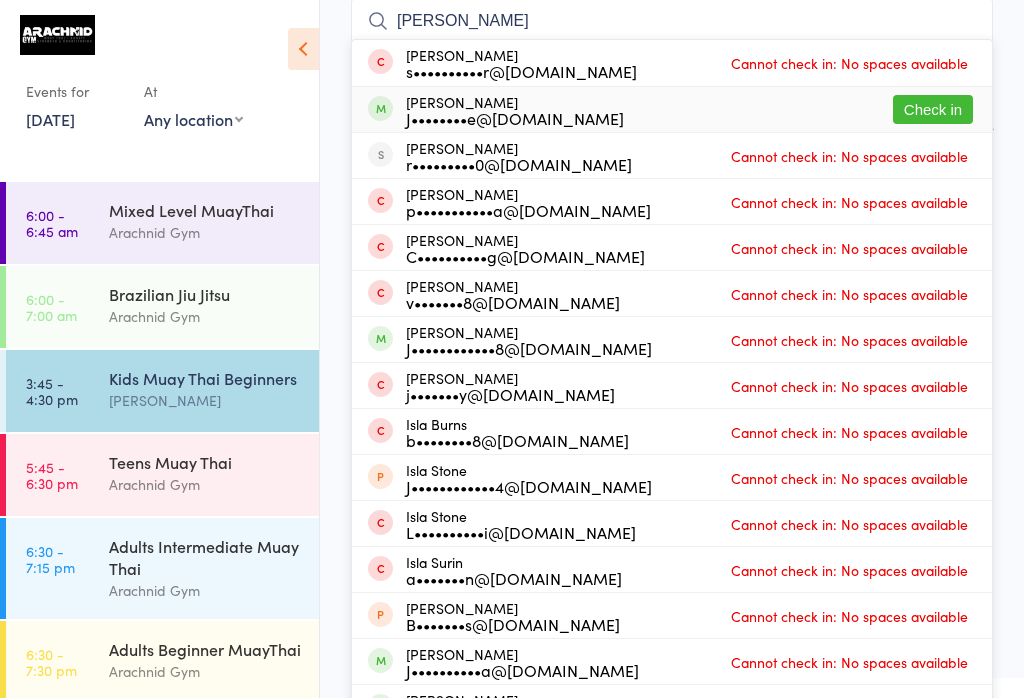 type on "Isabella" 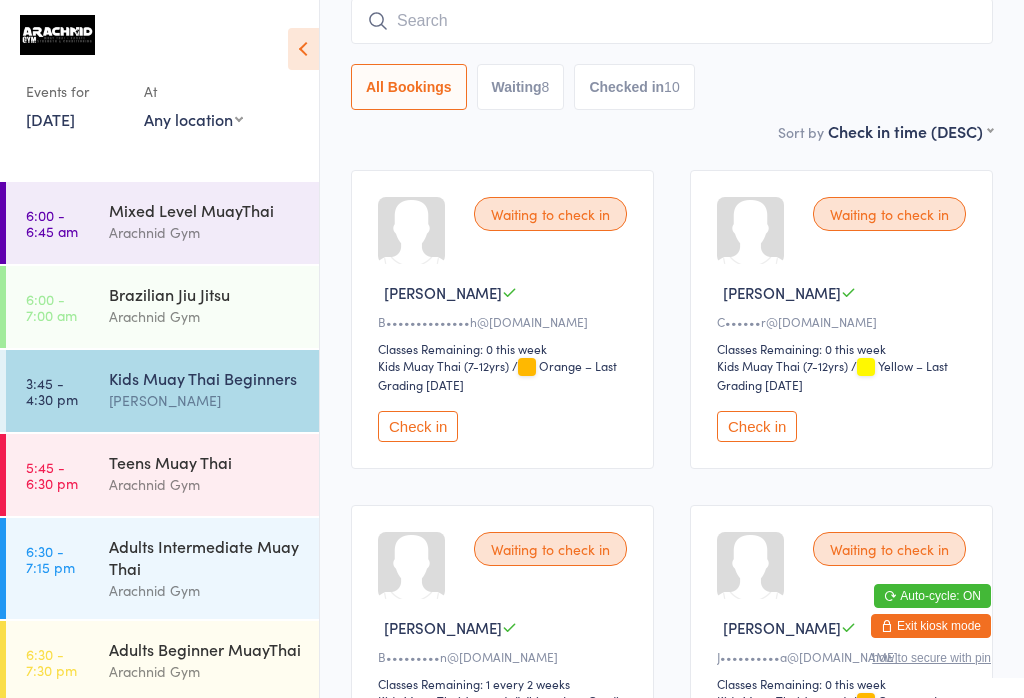 click on "Kids Muay Thai Beginners" at bounding box center (205, 378) 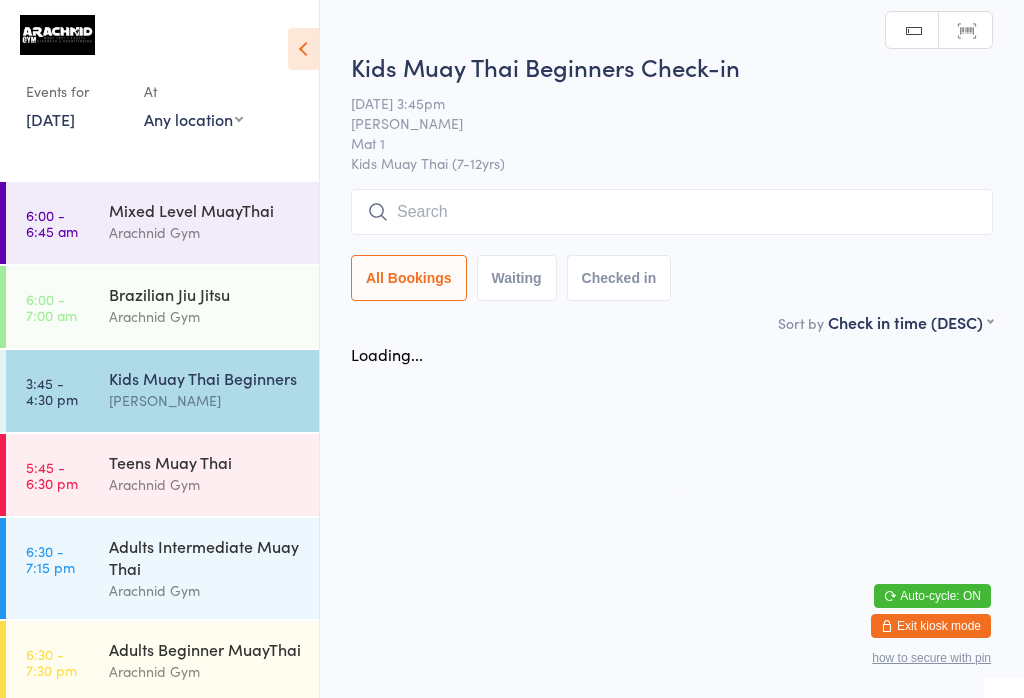 scroll, scrollTop: 0, scrollLeft: 0, axis: both 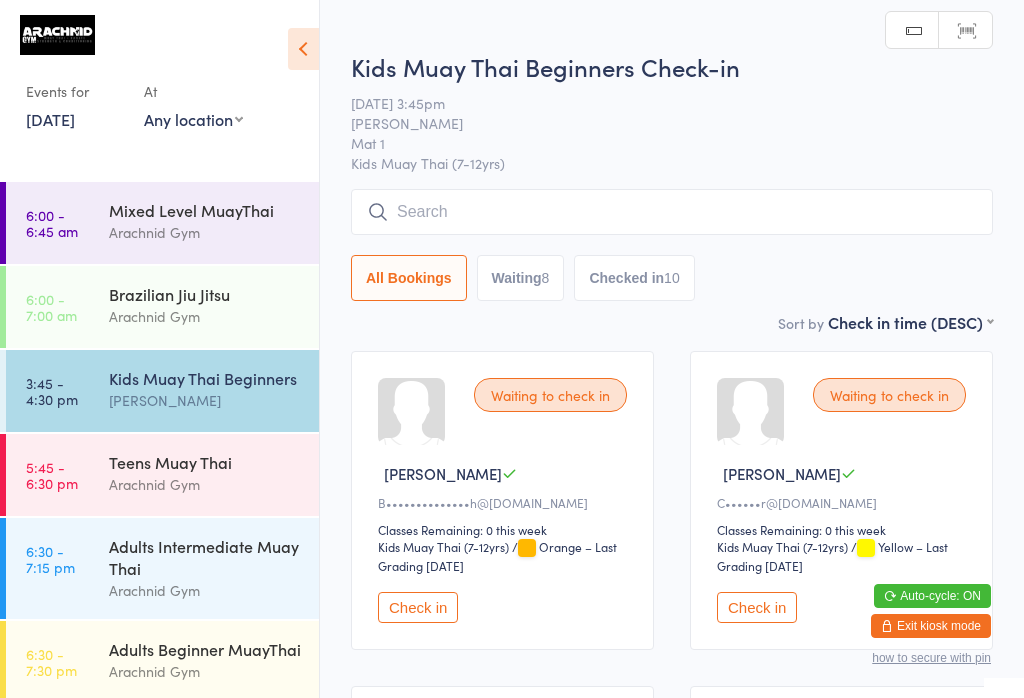click at bounding box center (672, 212) 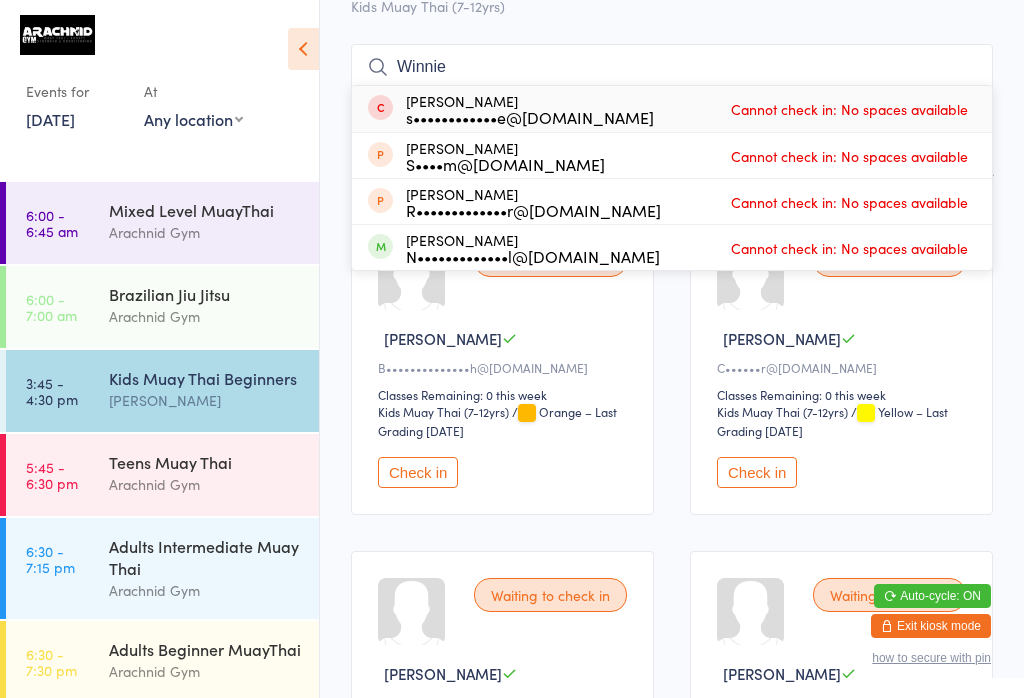 scroll, scrollTop: 134, scrollLeft: 0, axis: vertical 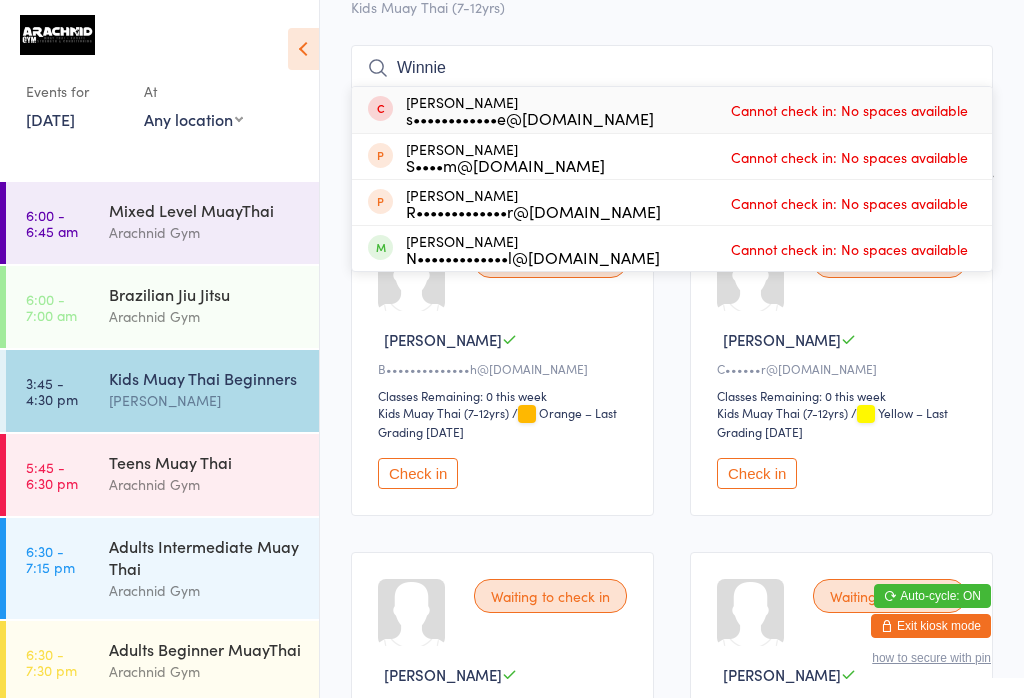 type on "Winnie" 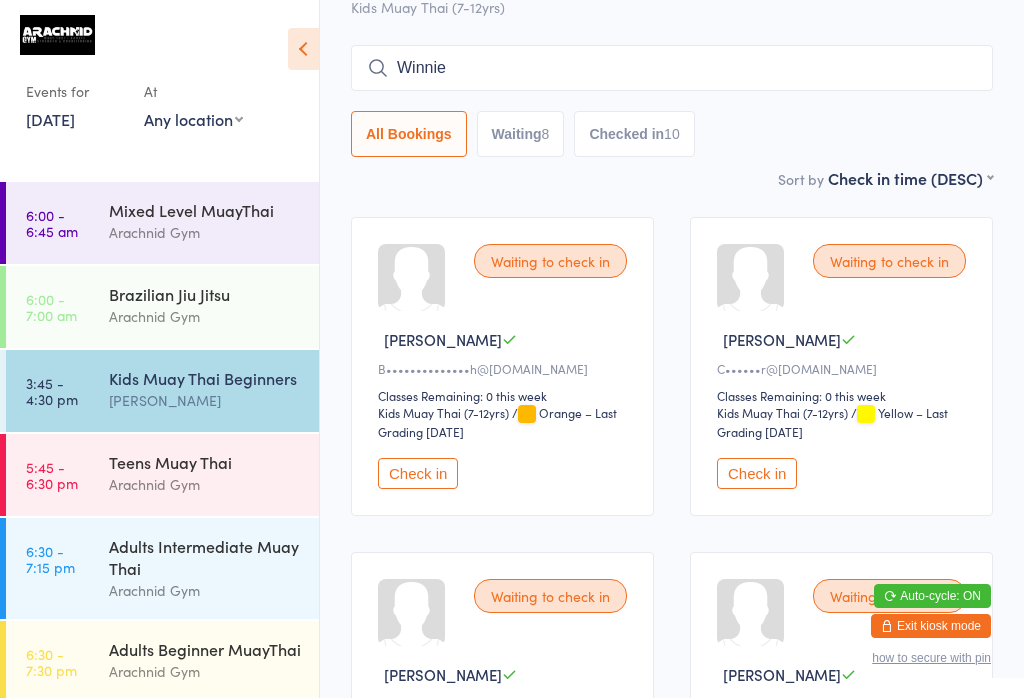 type 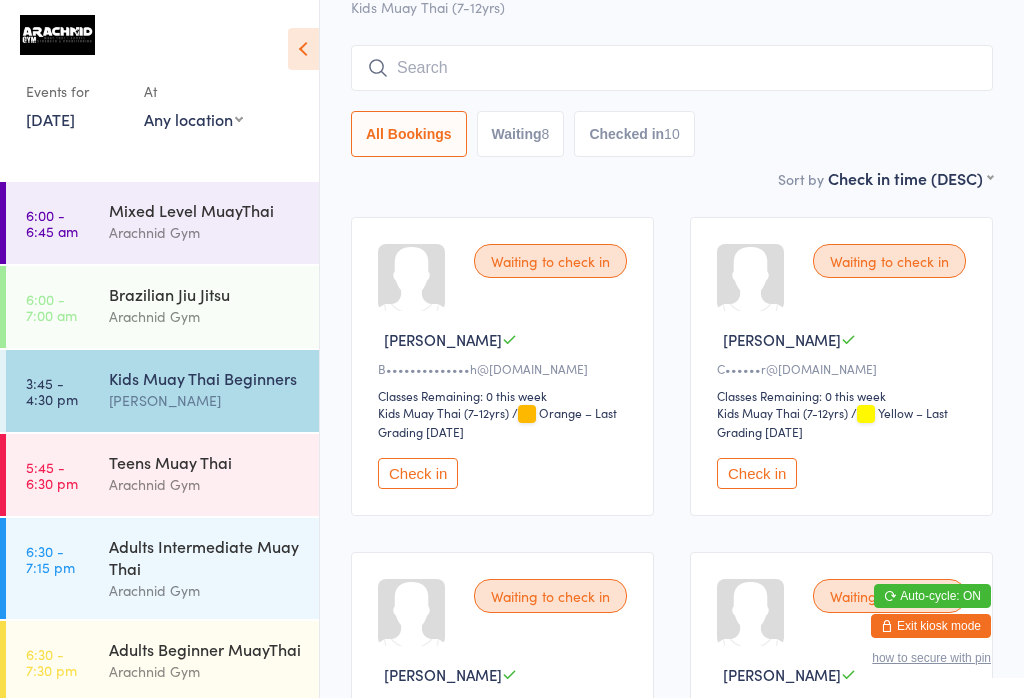 click at bounding box center (672, 68) 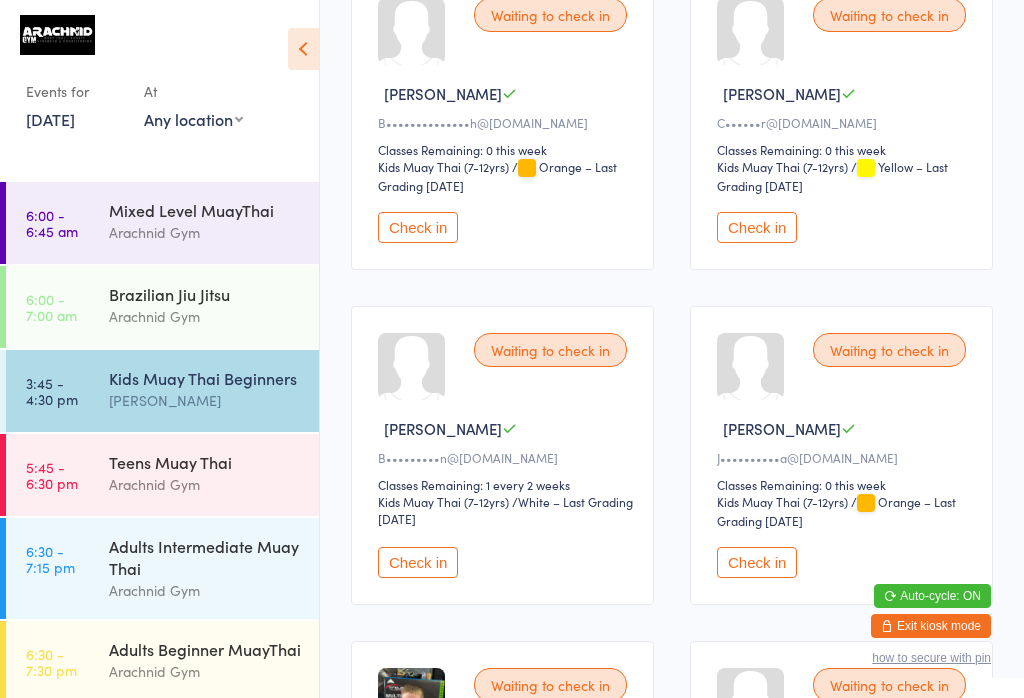 scroll, scrollTop: 382, scrollLeft: 0, axis: vertical 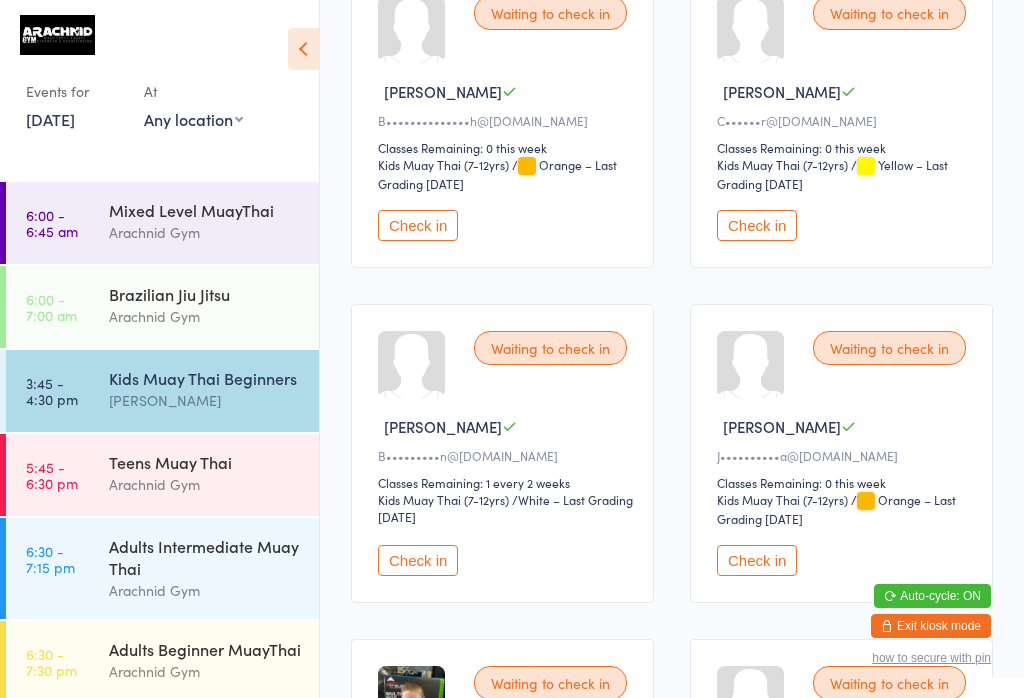 click on "Check in" at bounding box center [757, 225] 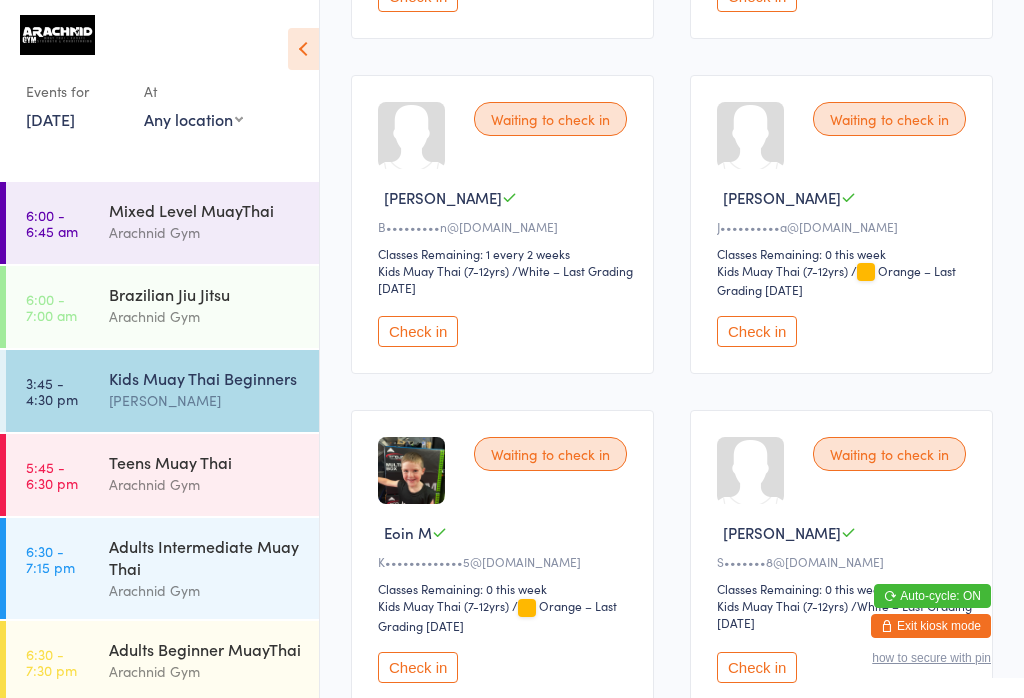 scroll, scrollTop: 619, scrollLeft: 0, axis: vertical 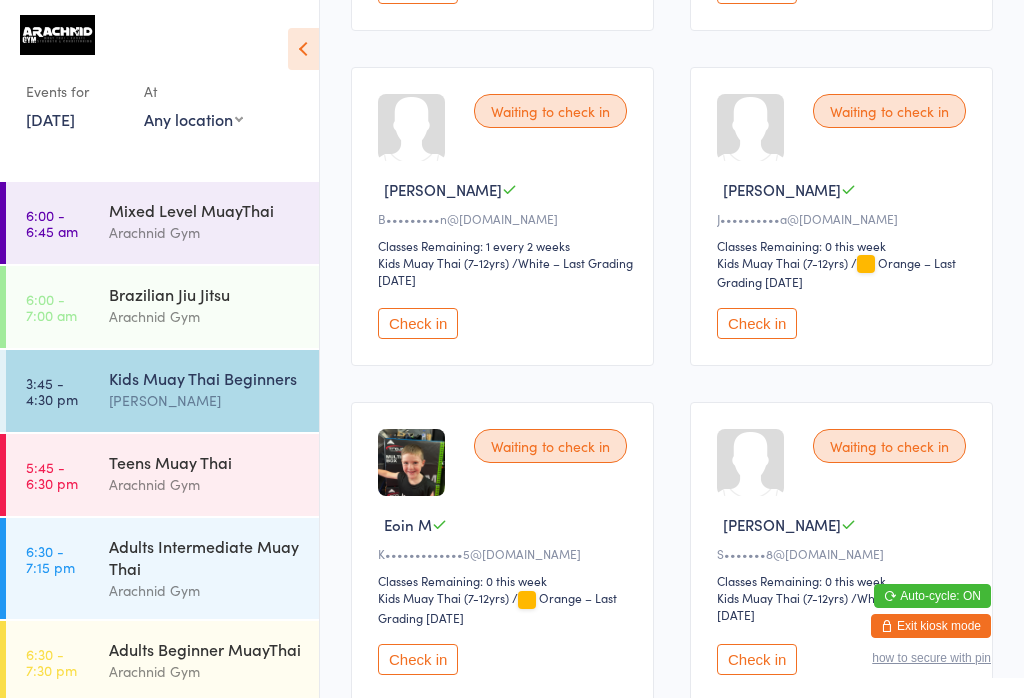 click on "Check in" at bounding box center (418, 659) 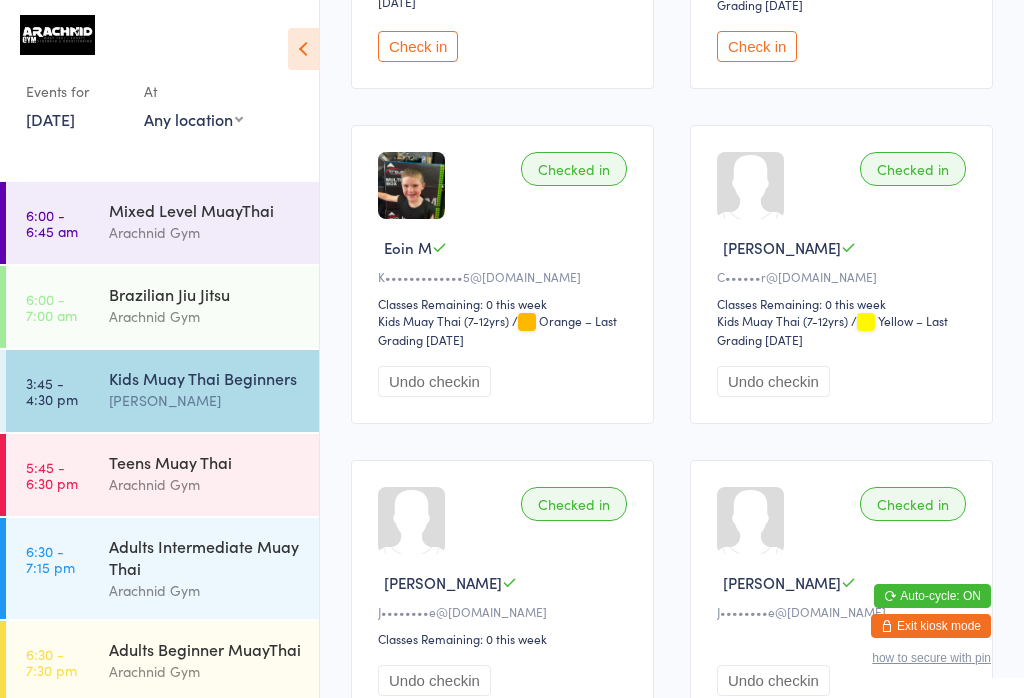 scroll, scrollTop: 1233, scrollLeft: 0, axis: vertical 